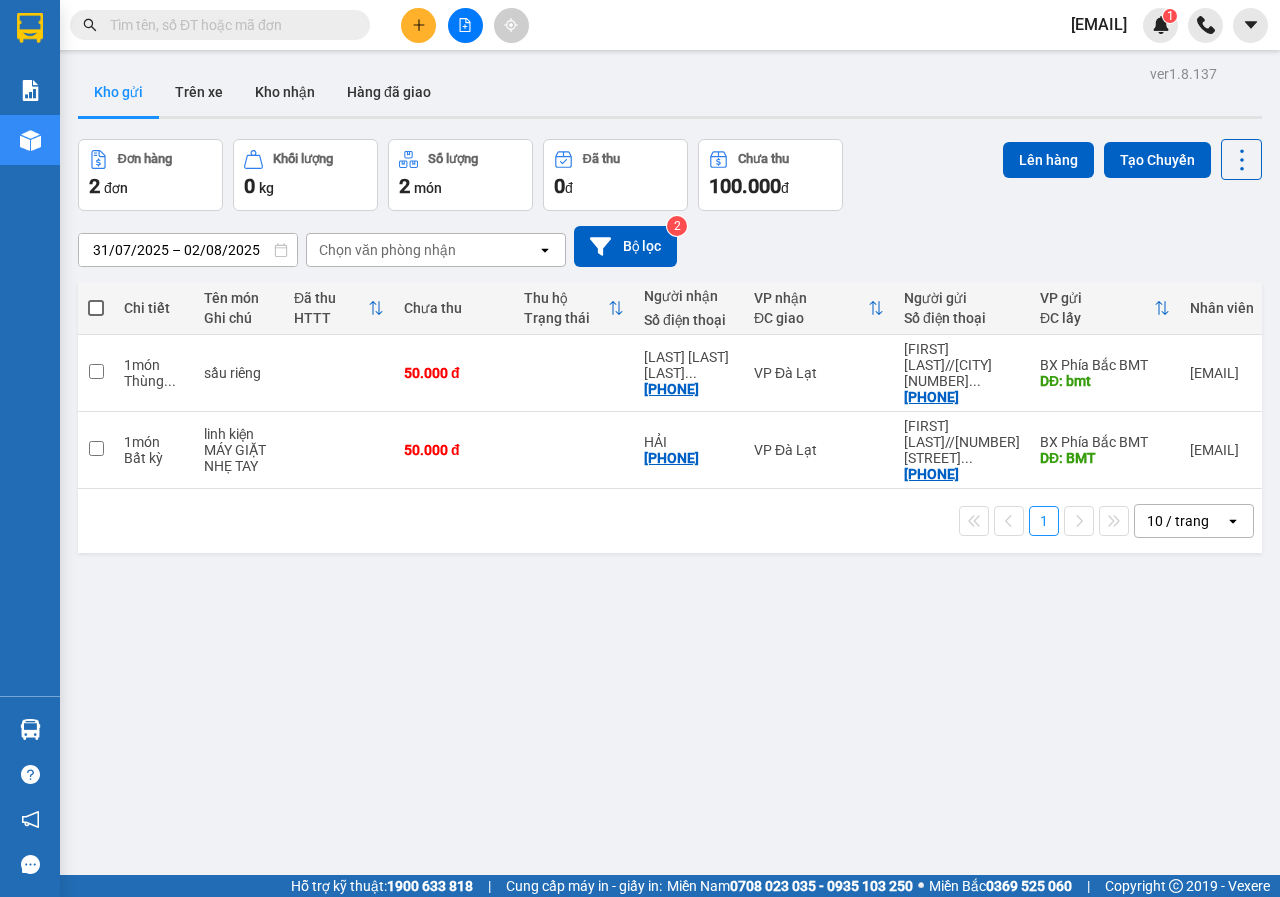 scroll, scrollTop: 0, scrollLeft: 0, axis: both 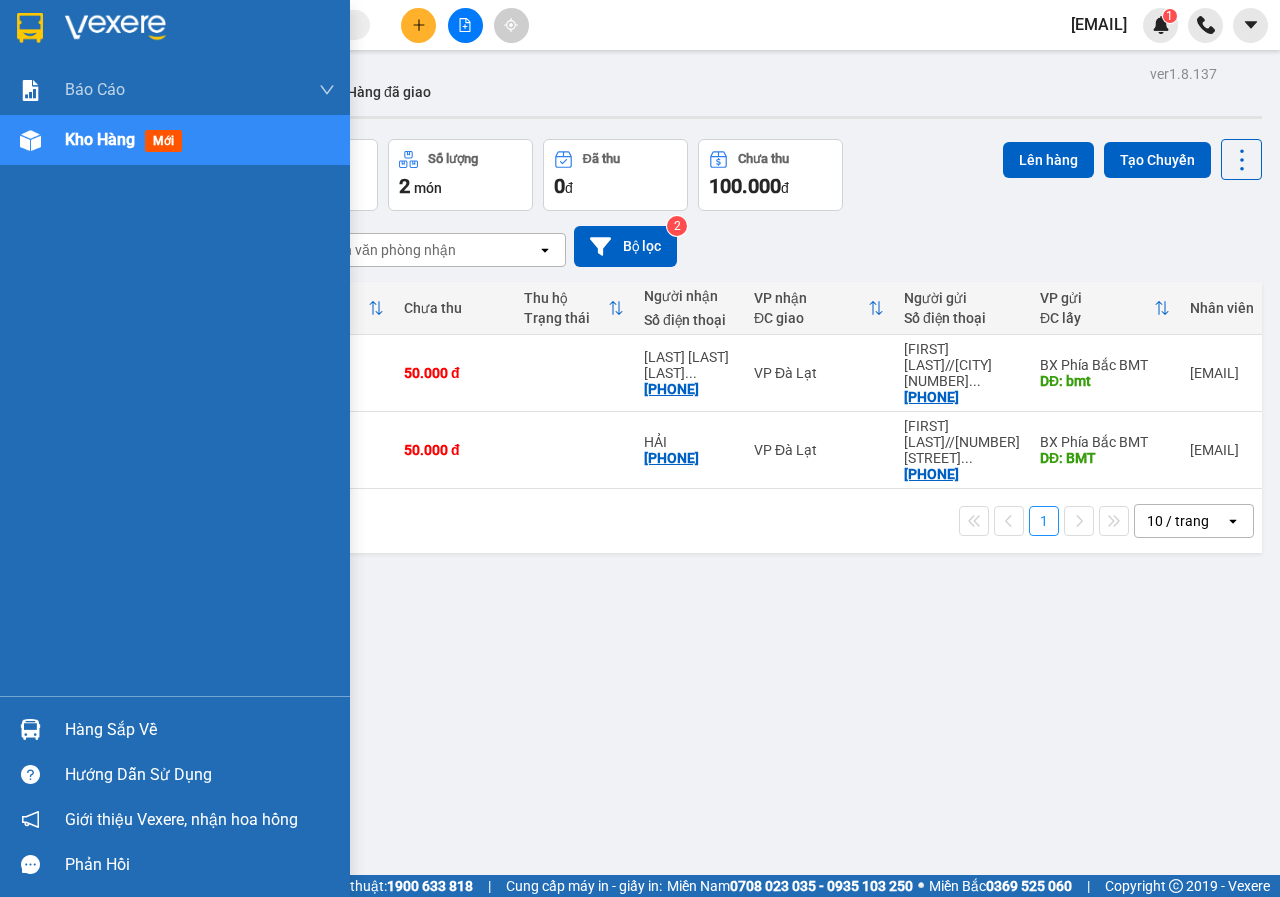 click on "Kho hàng mới" at bounding box center [175, 140] 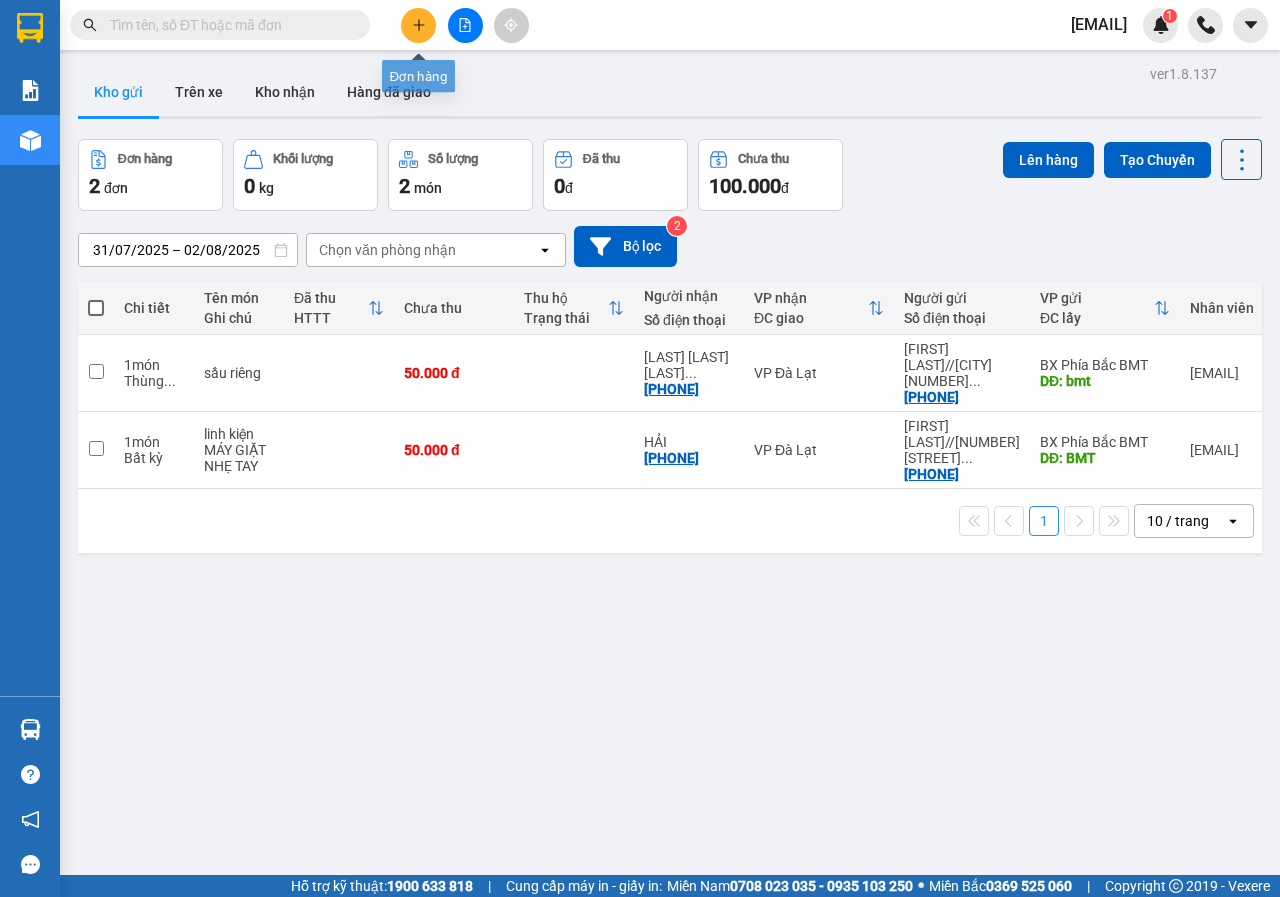 click 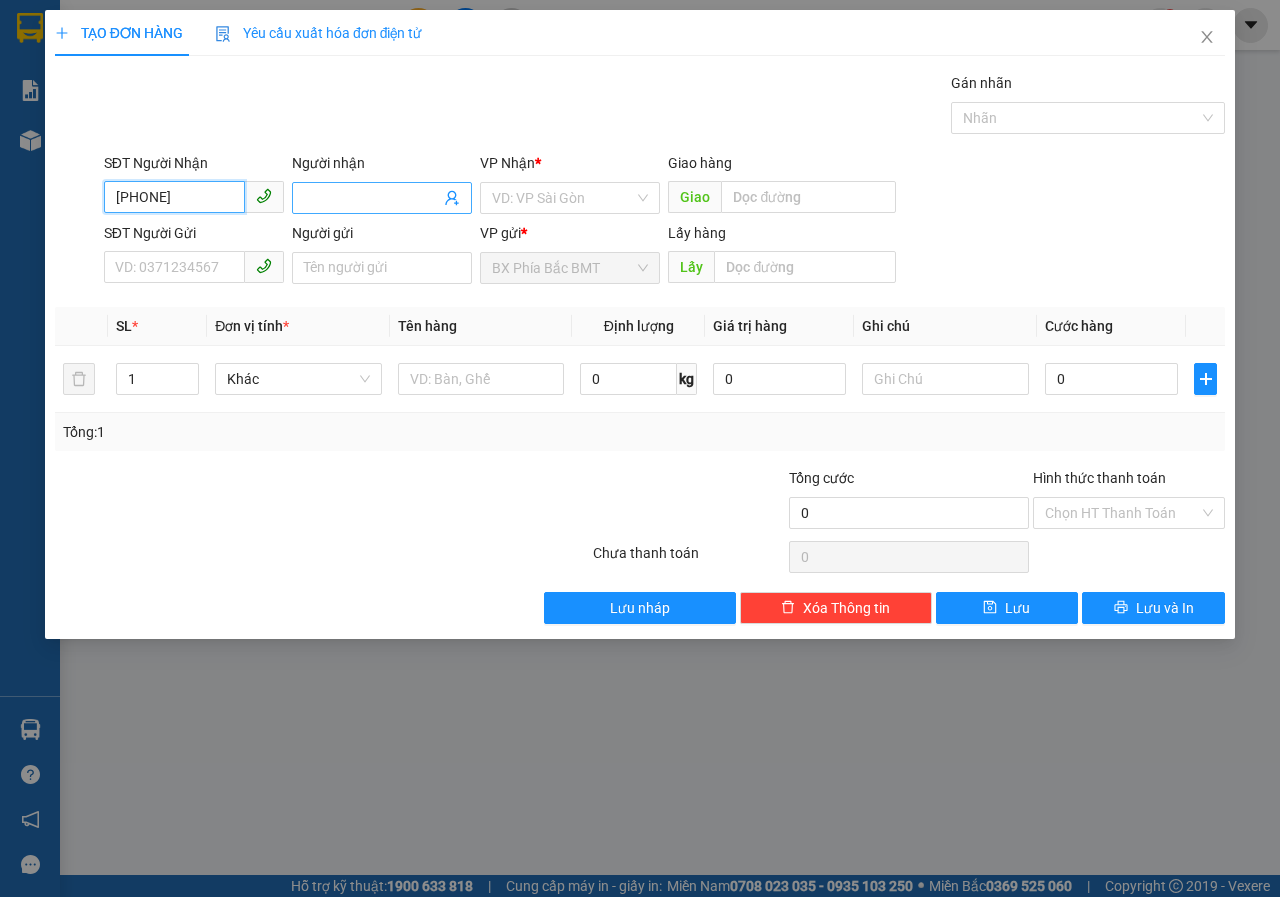 type on "[PHONE]" 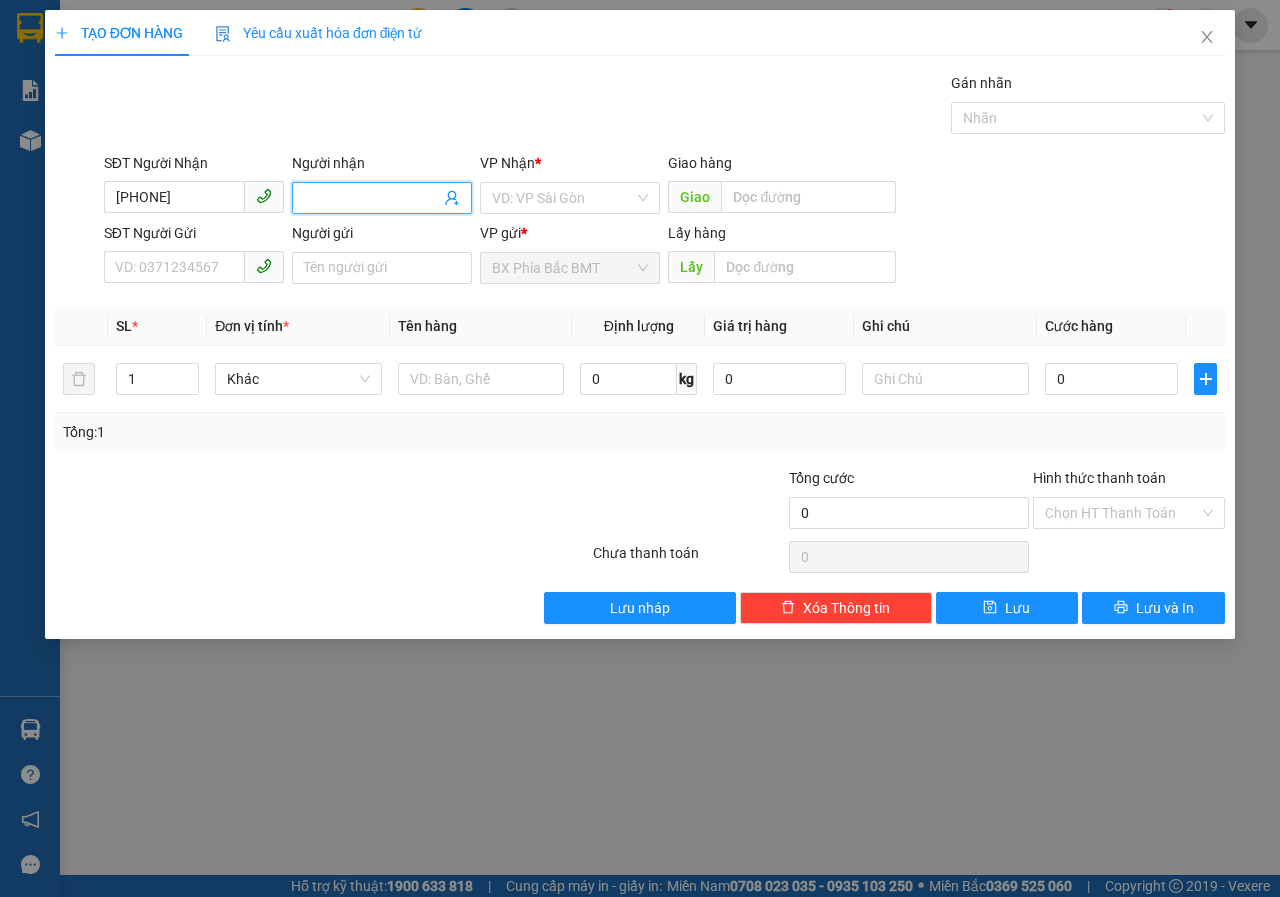 click on "Người nhận" at bounding box center (372, 198) 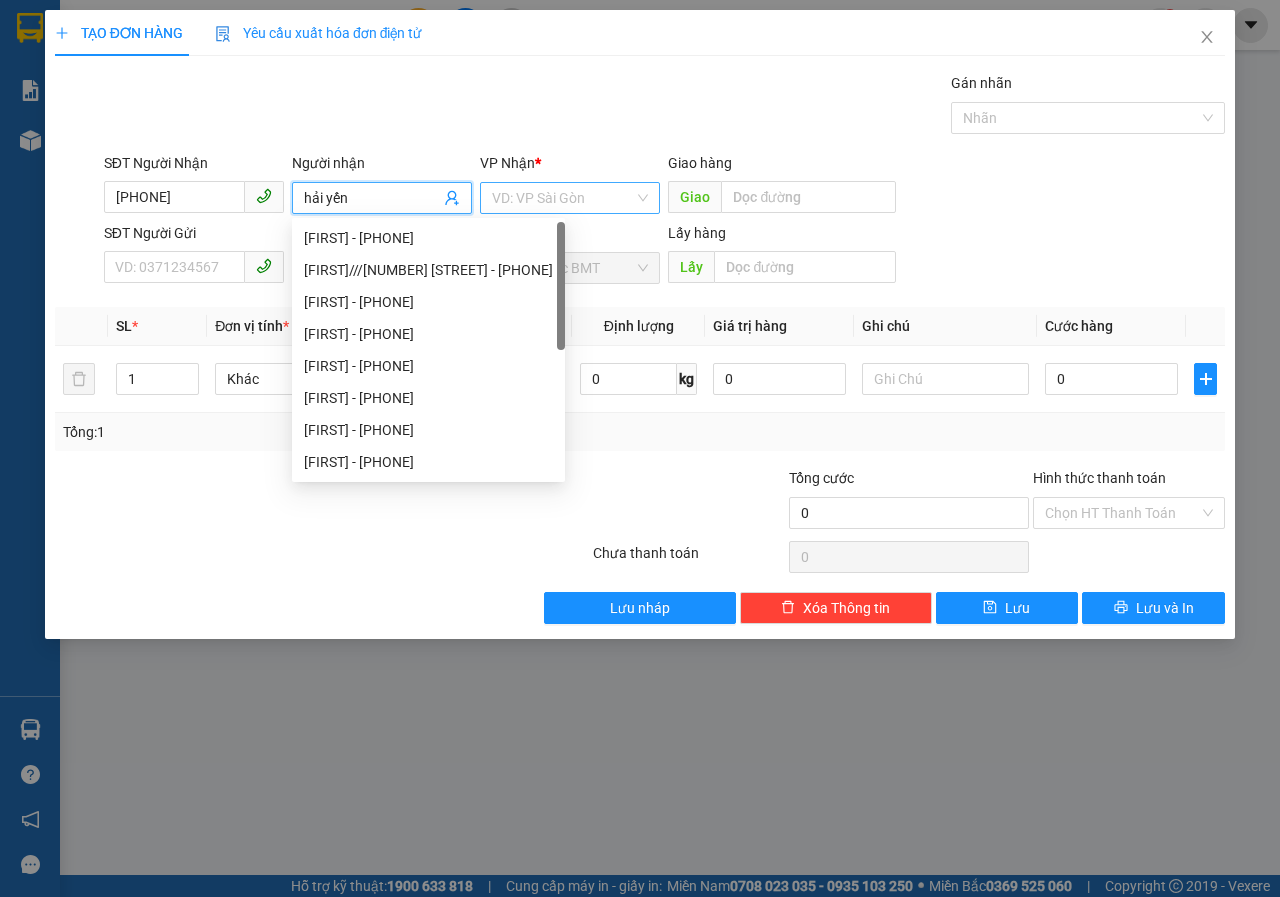 type on "hải yến" 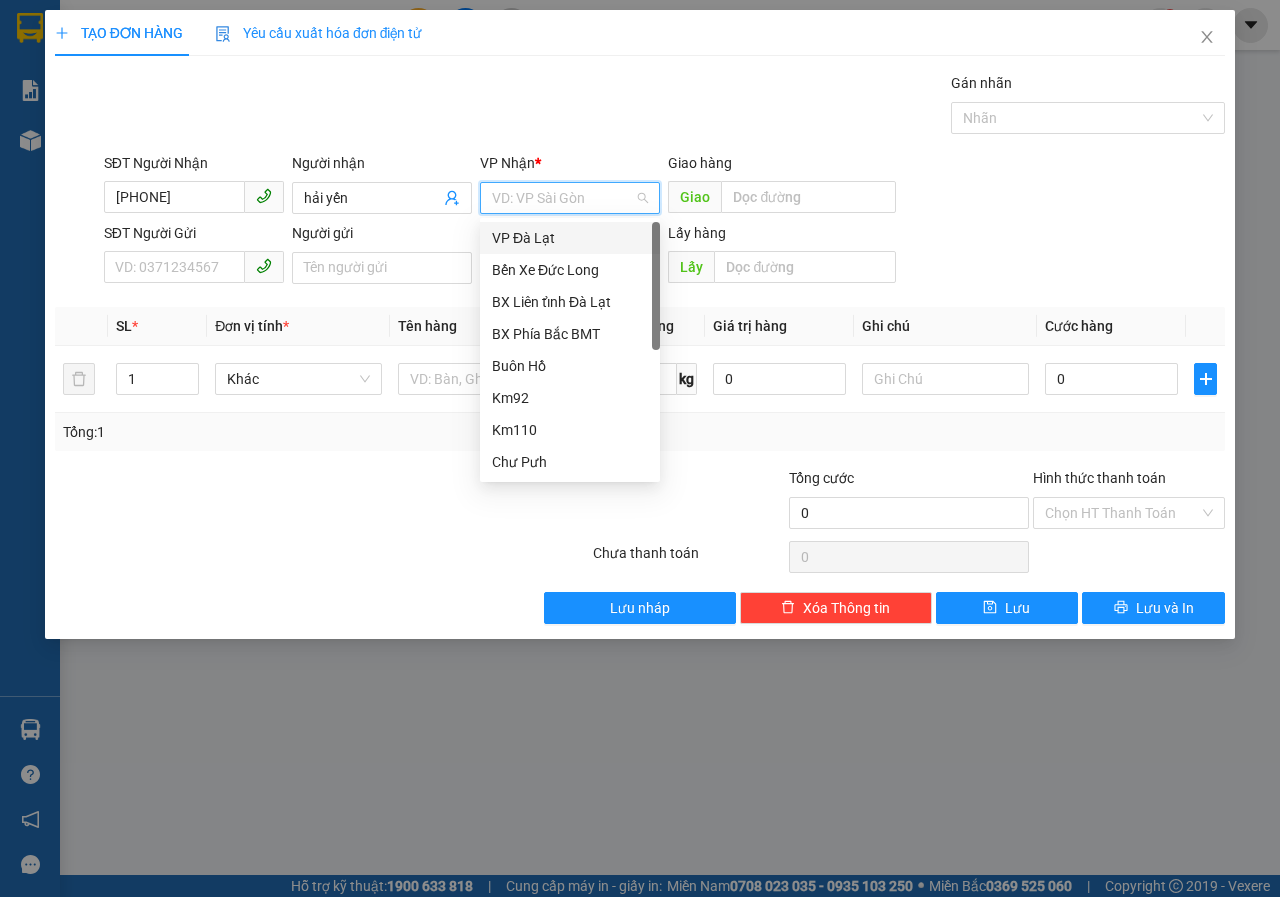 click on "VP Đà Lạt" at bounding box center [570, 238] 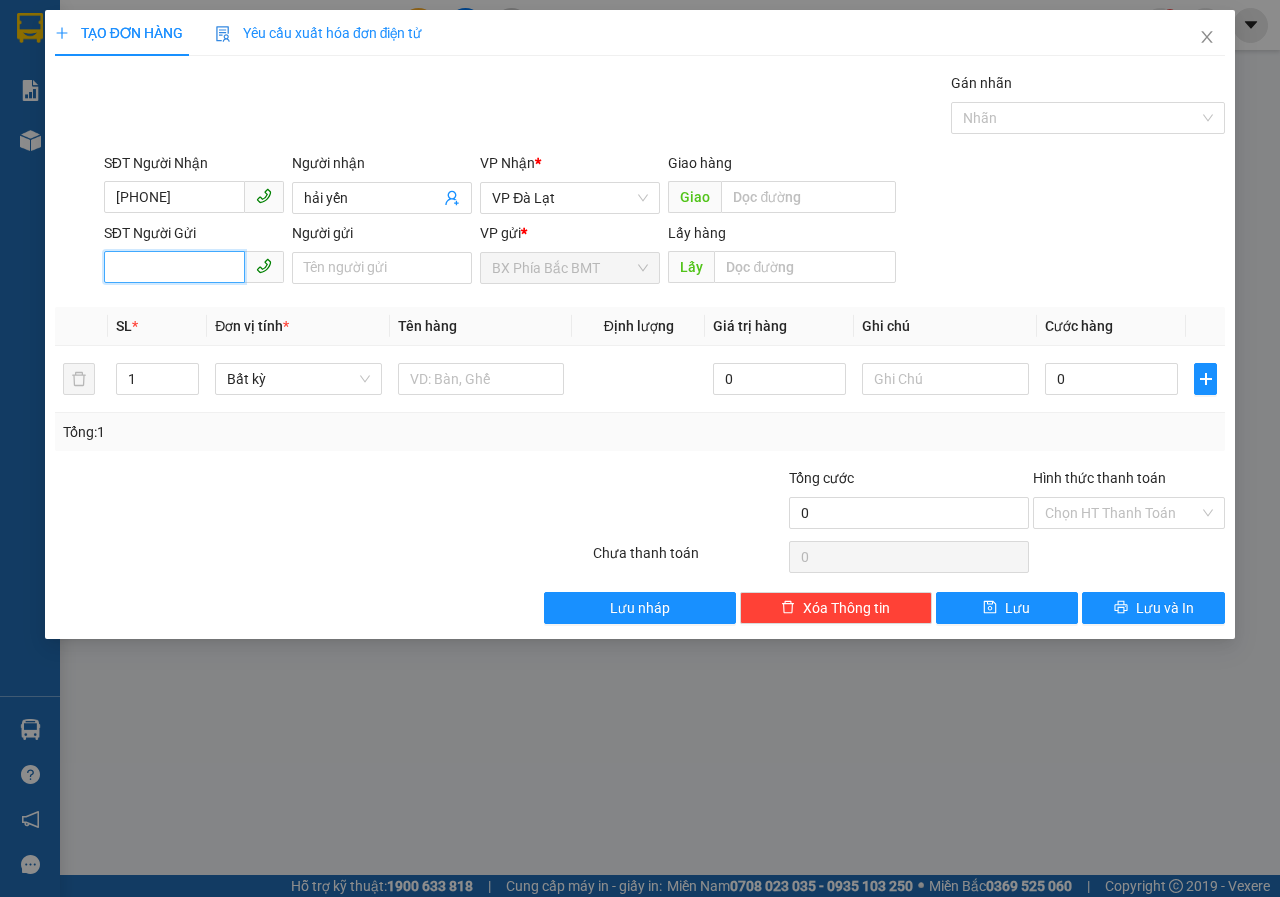 click on "SĐT Người Gửi" at bounding box center (174, 267) 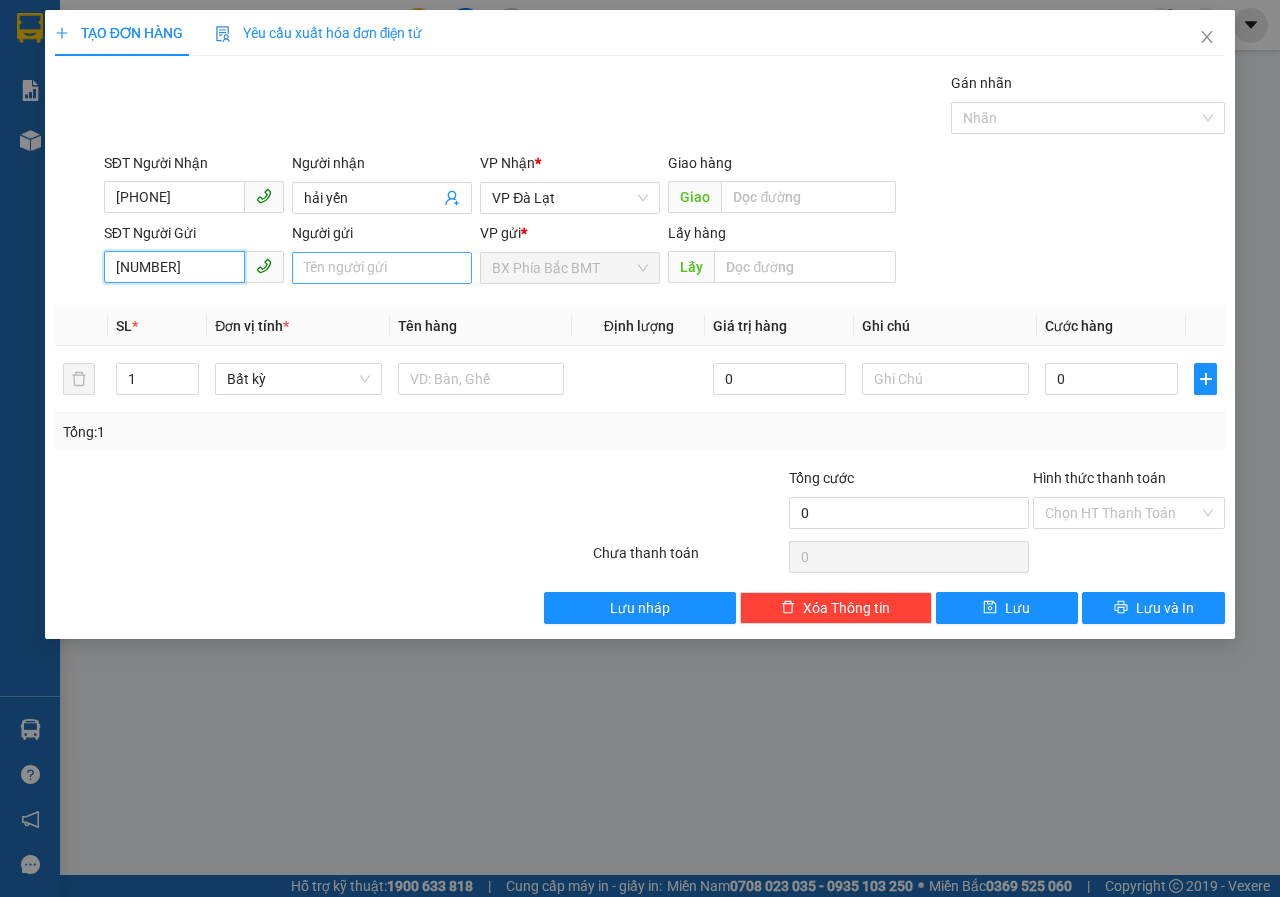 type on "[PHONE]" 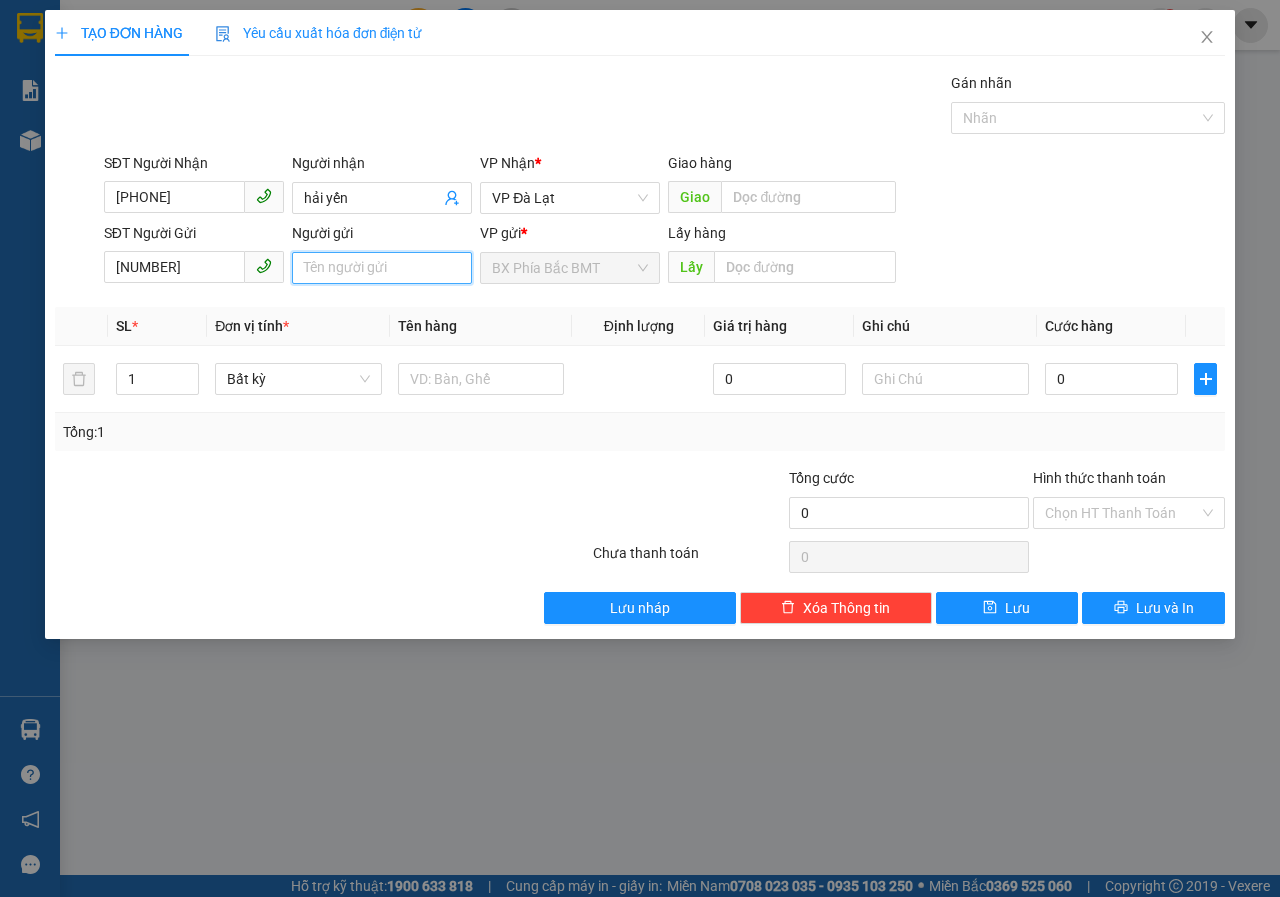 click on "Người gửi" at bounding box center (382, 268) 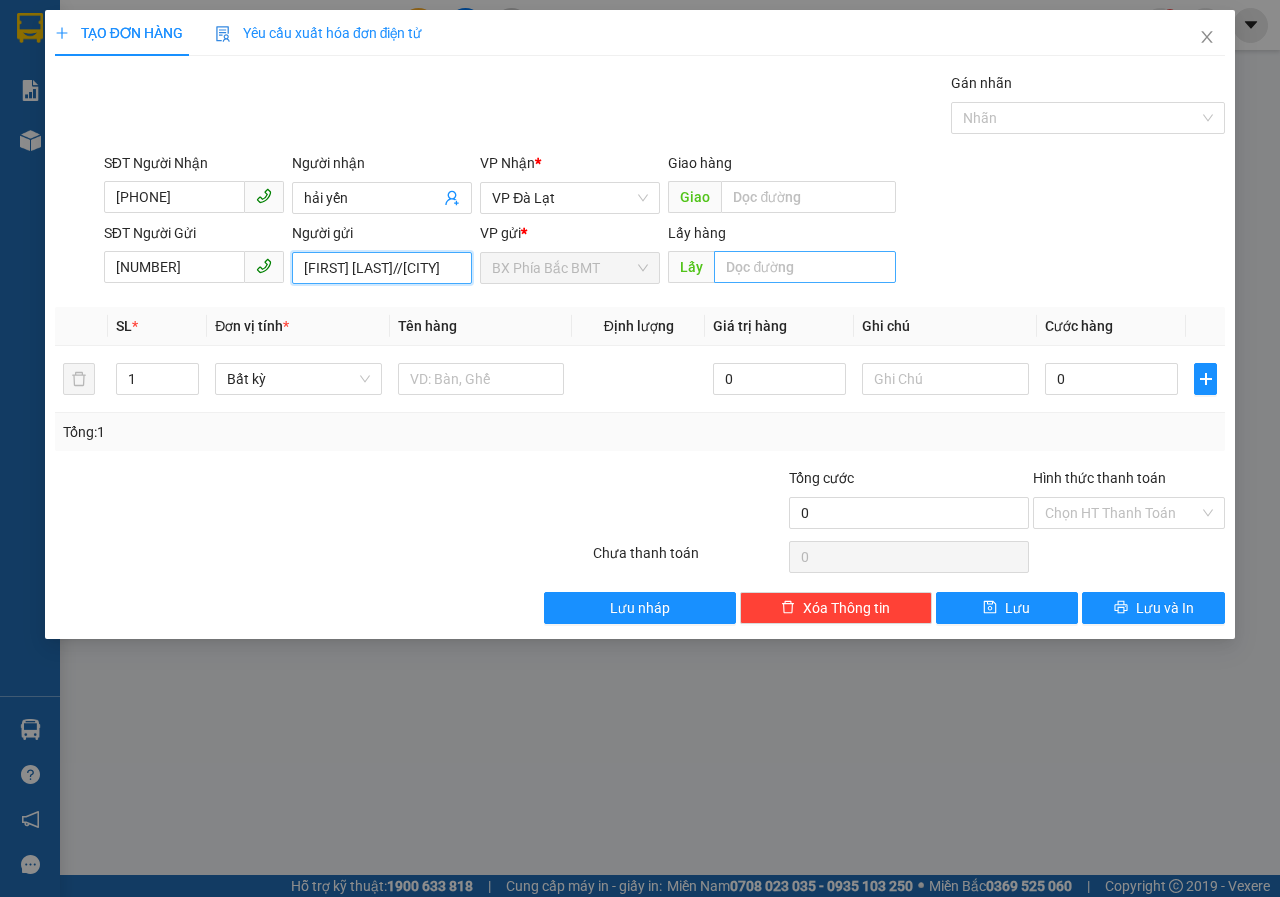 type on "[LAST]//[LOCATION]" 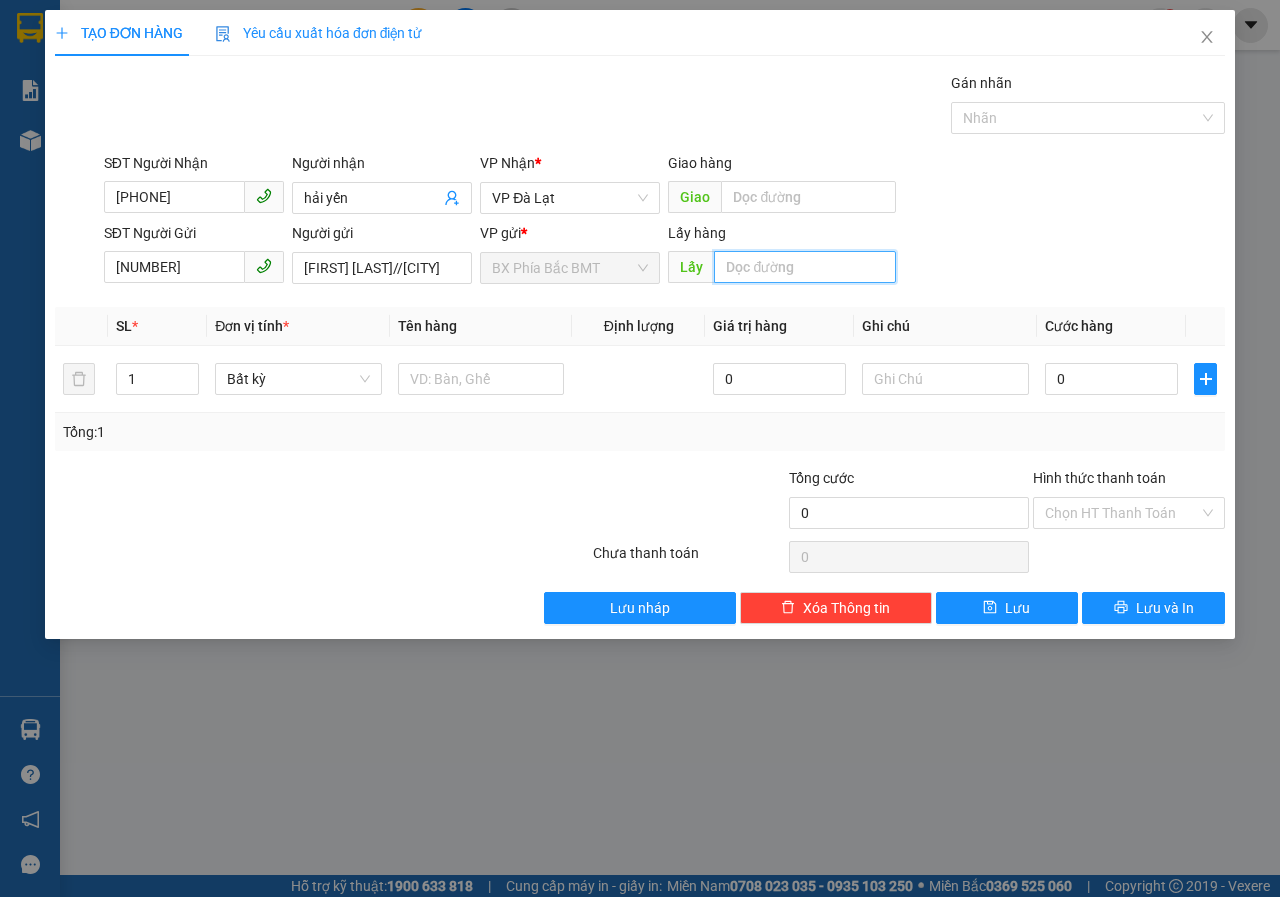 click at bounding box center [804, 267] 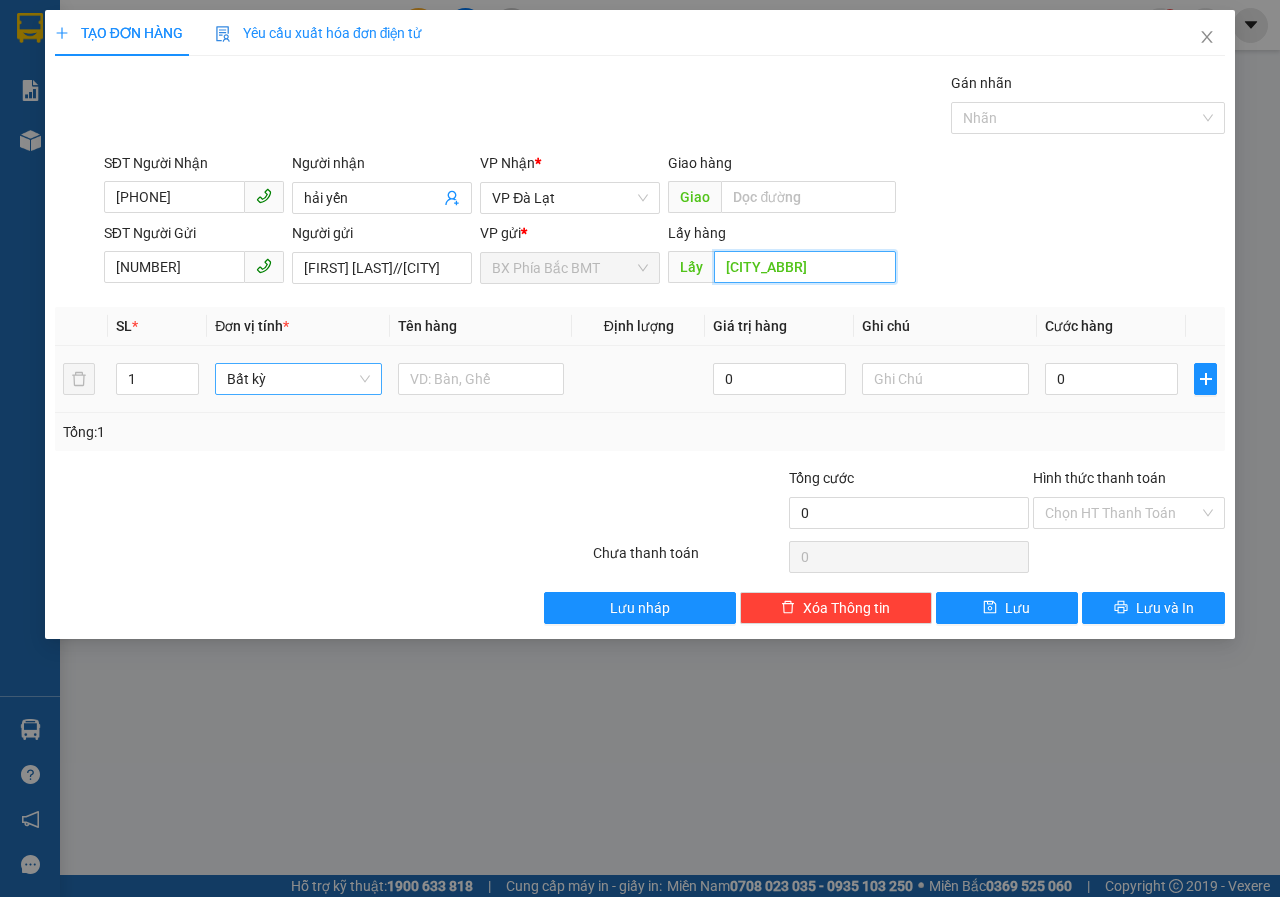 click on "Bất kỳ" at bounding box center (298, 379) 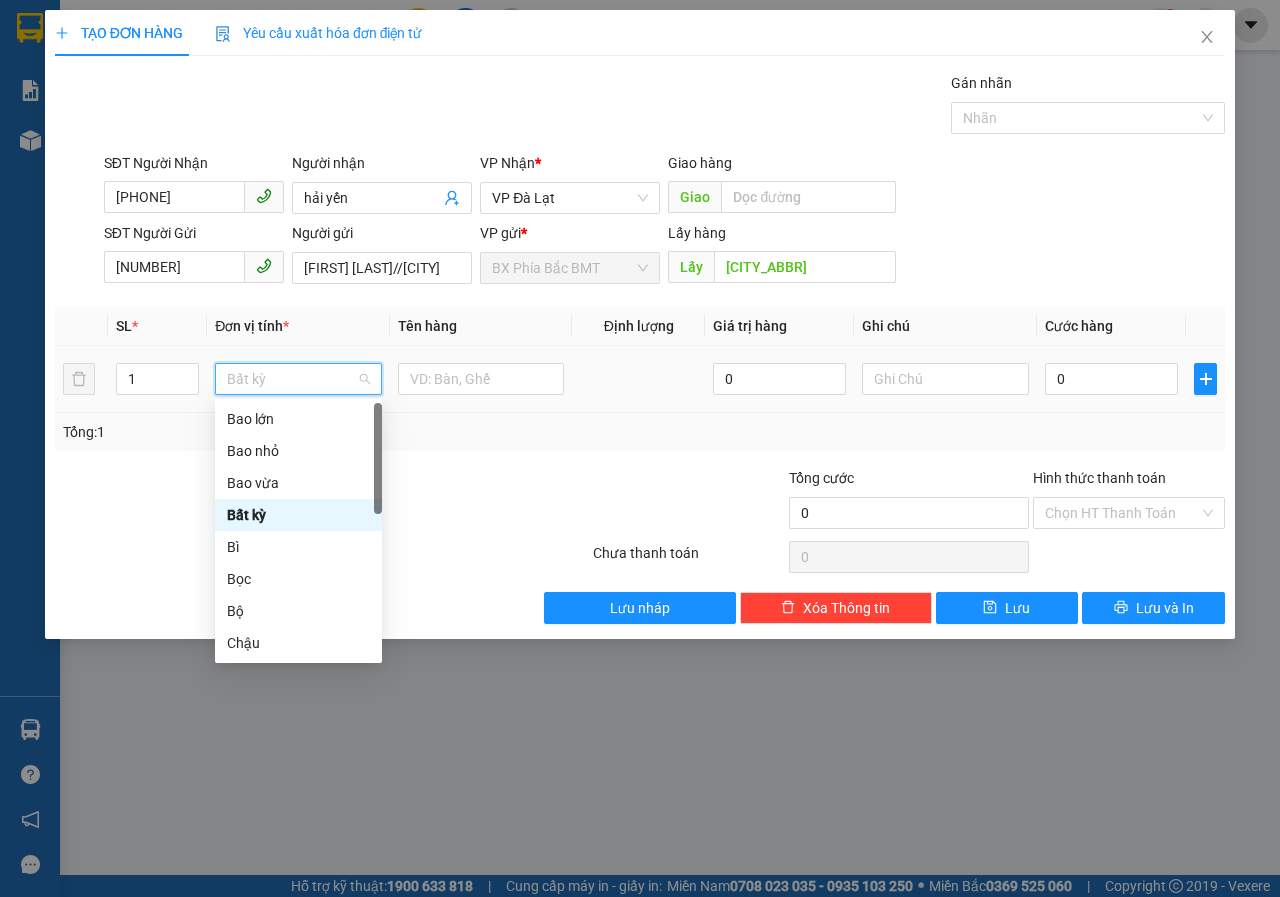 type on "t" 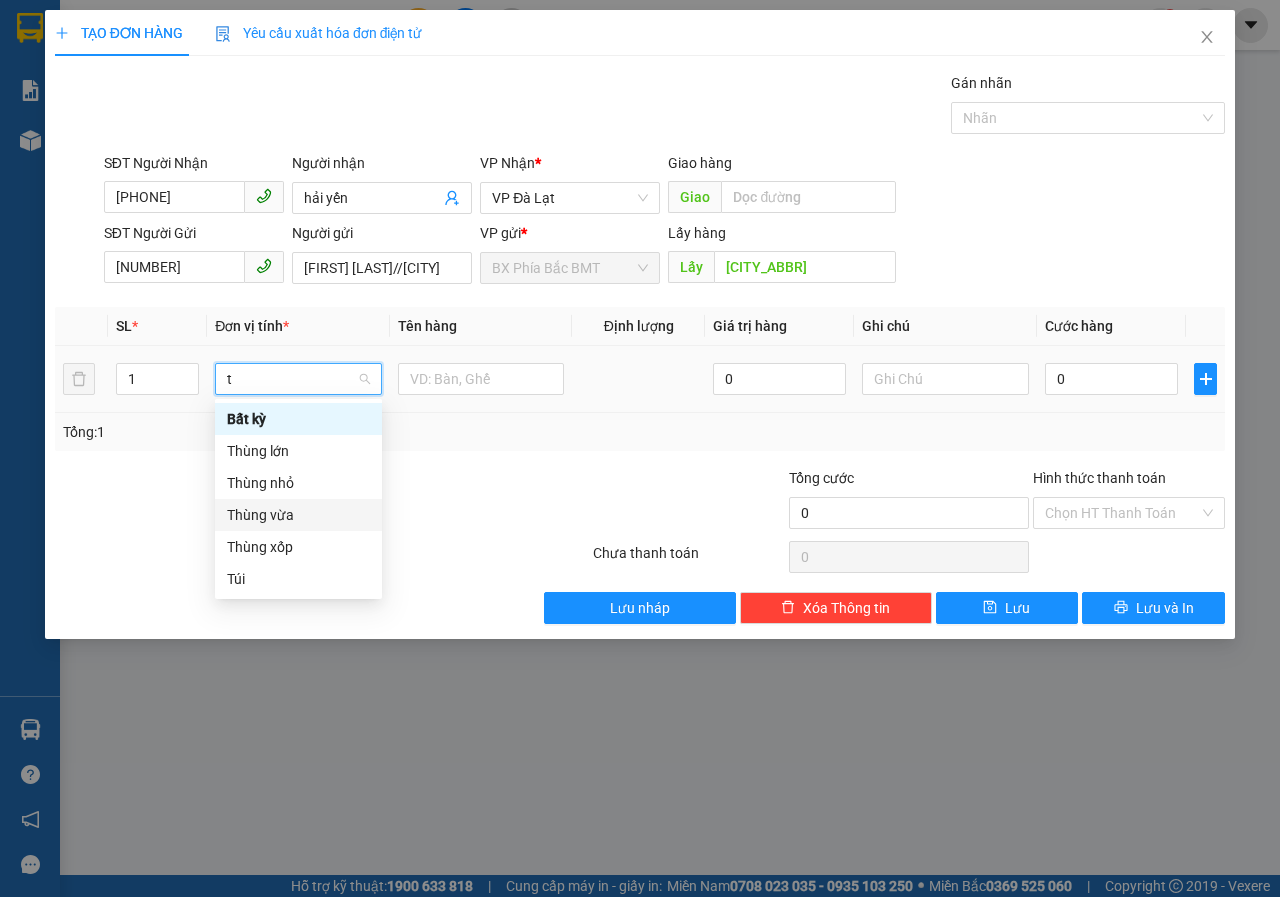 click on "Thùng vừa" at bounding box center [298, 515] 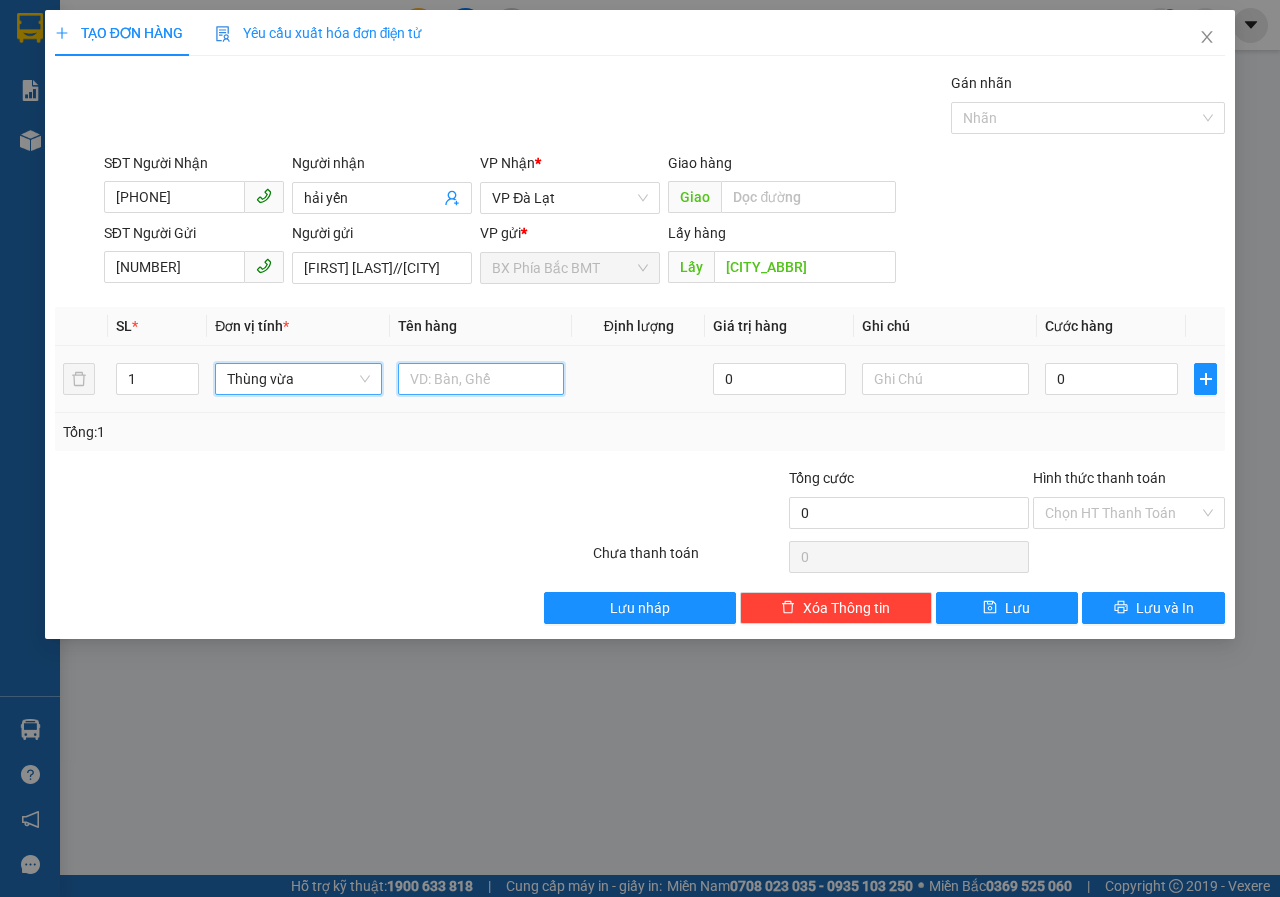 click at bounding box center (481, 379) 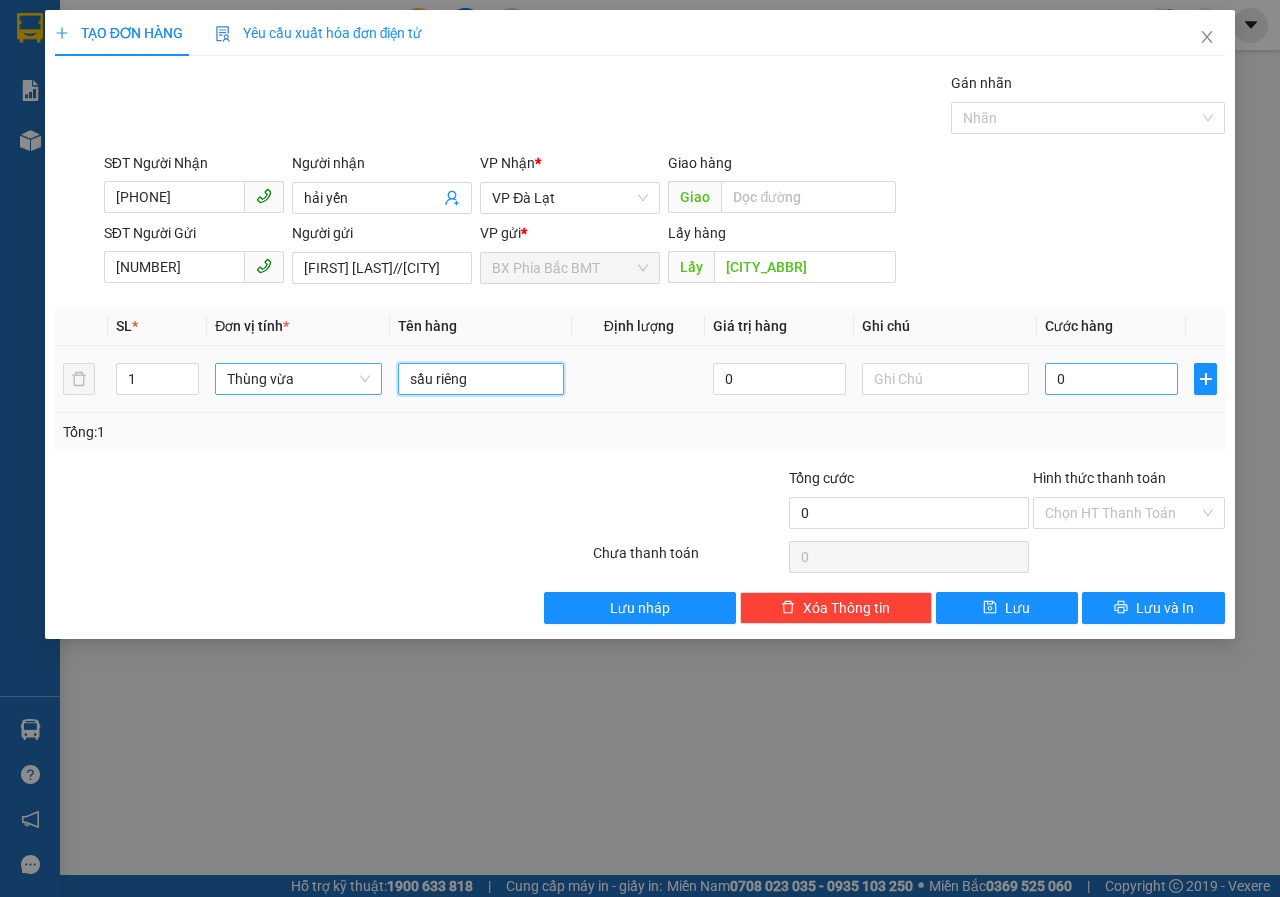 type on "sầu riêng" 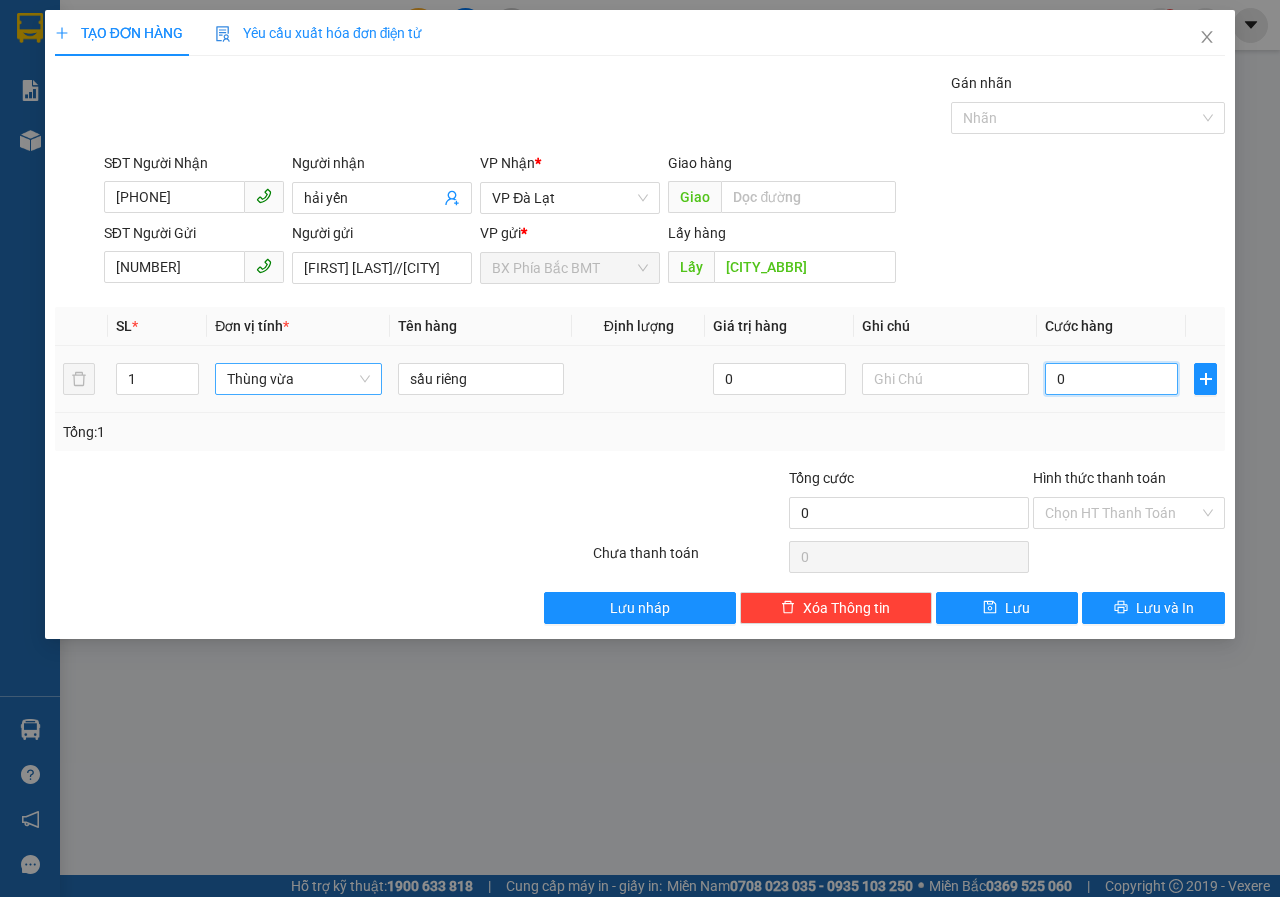 click on "0" at bounding box center [1111, 379] 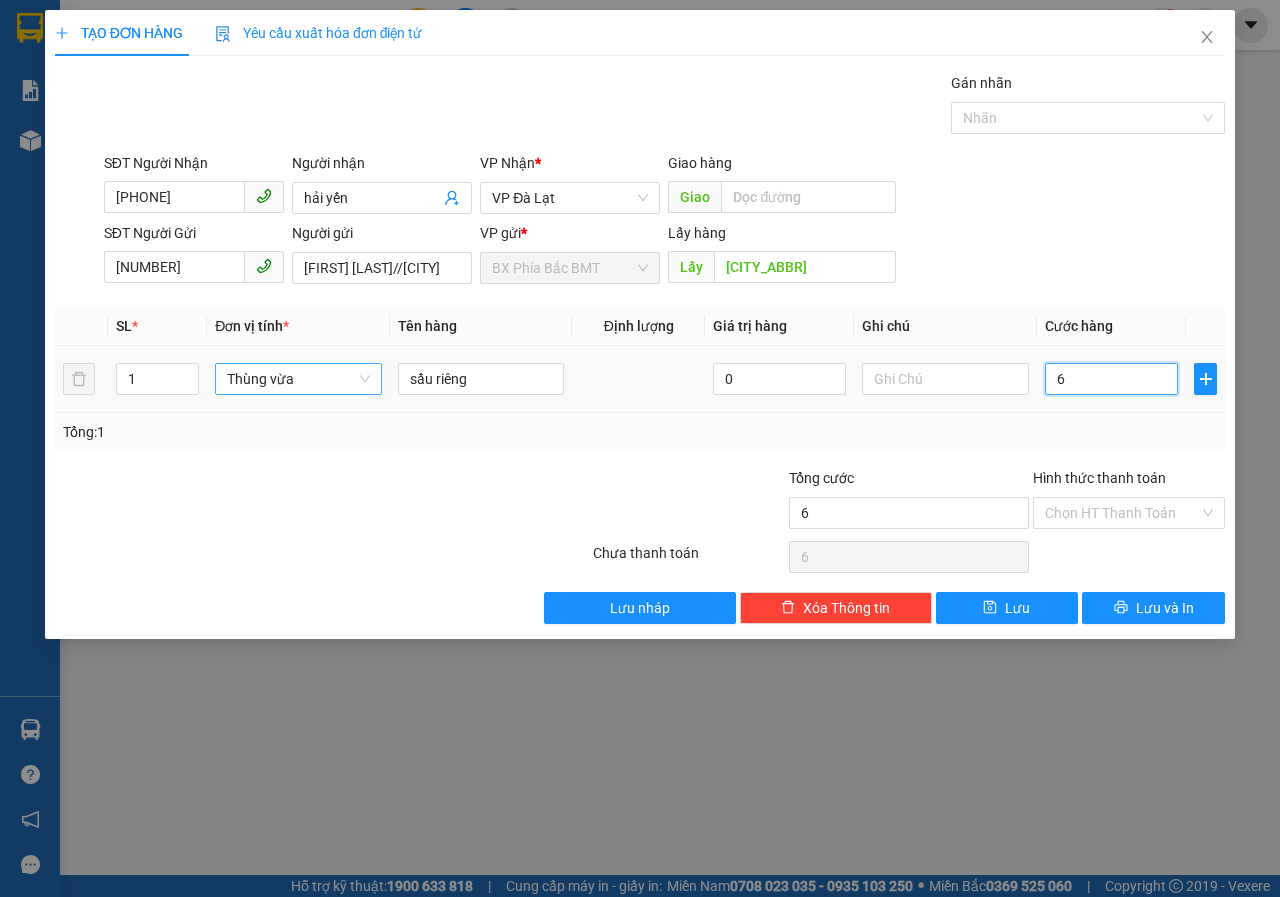 type on "60" 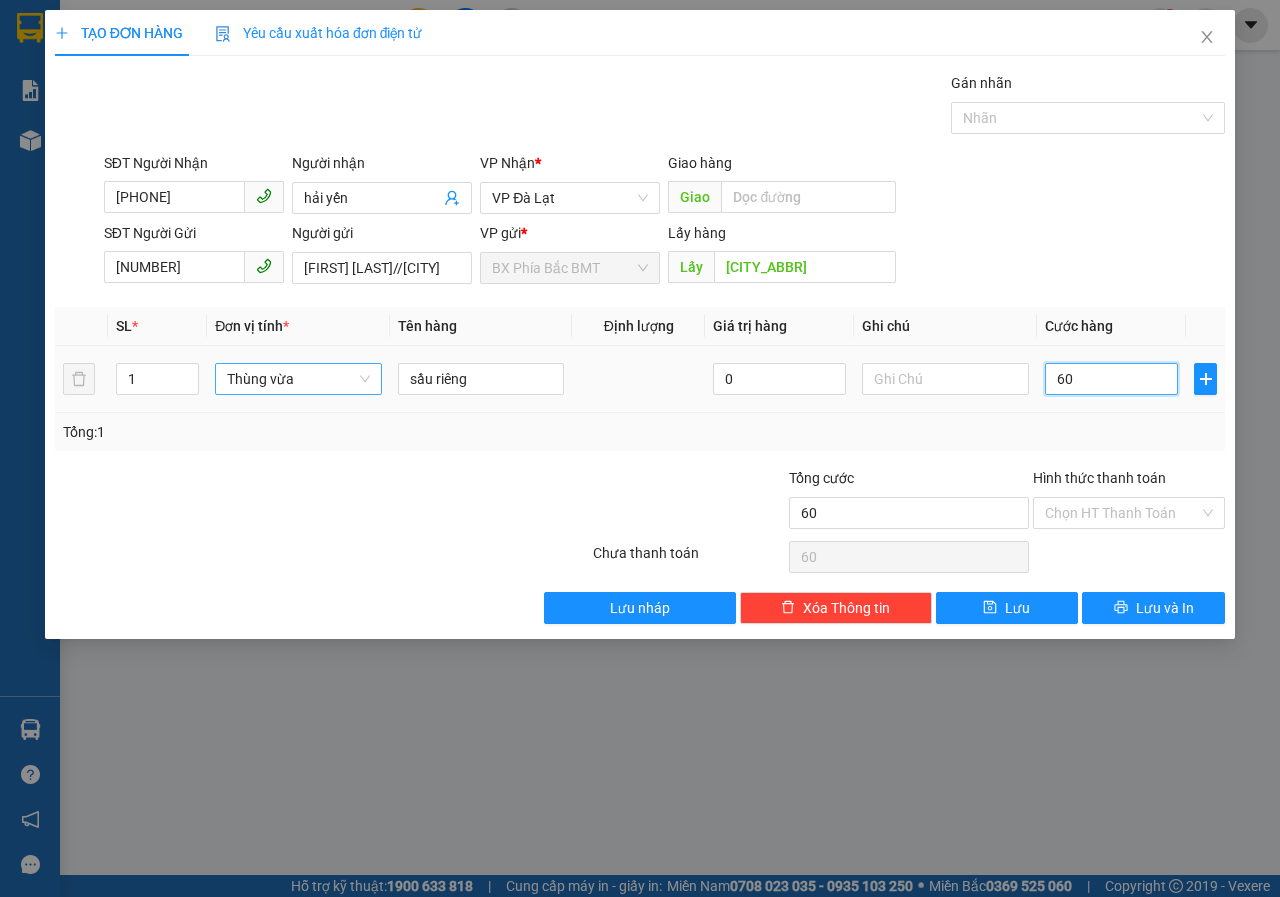 type on "600" 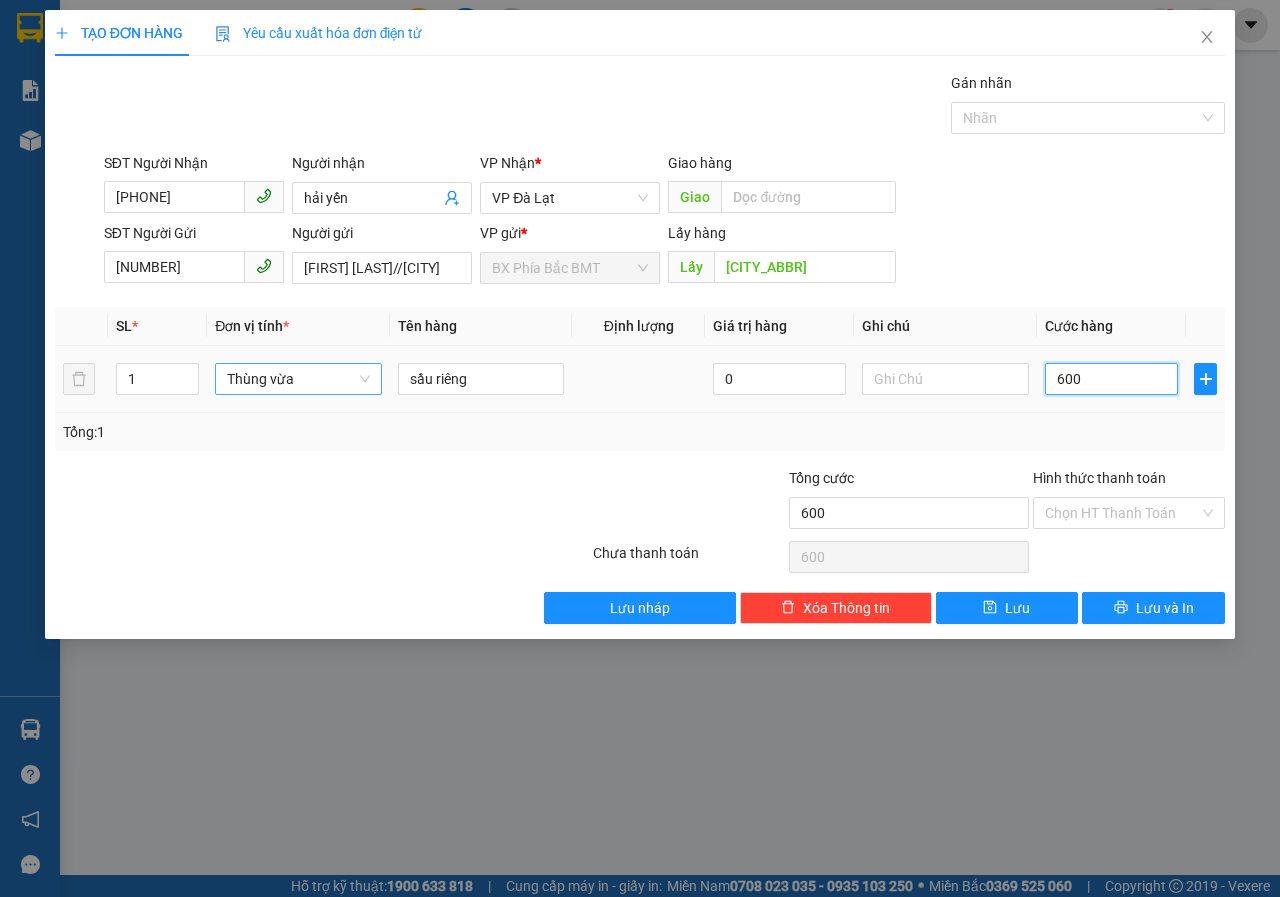 type on "6.000" 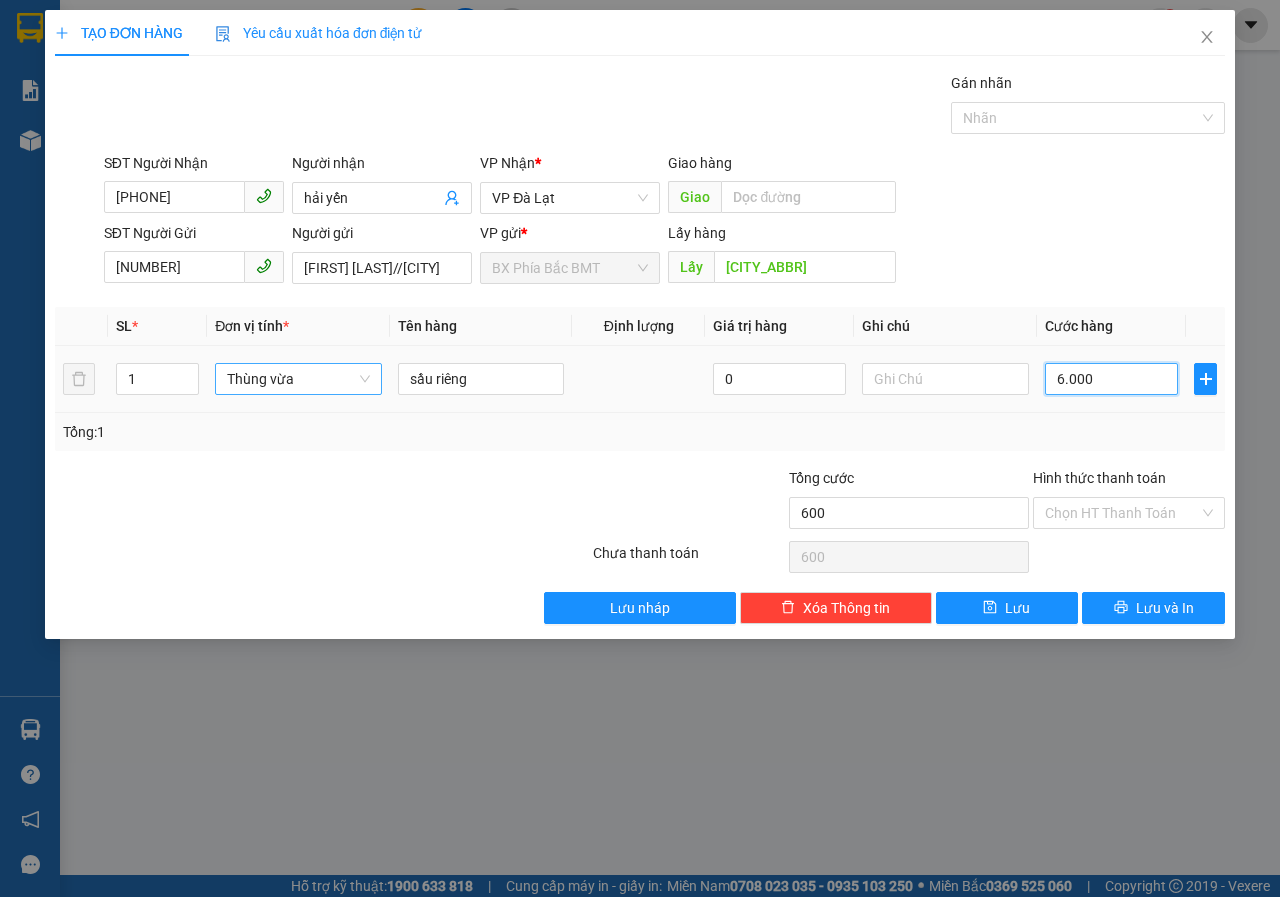 type on "6.000" 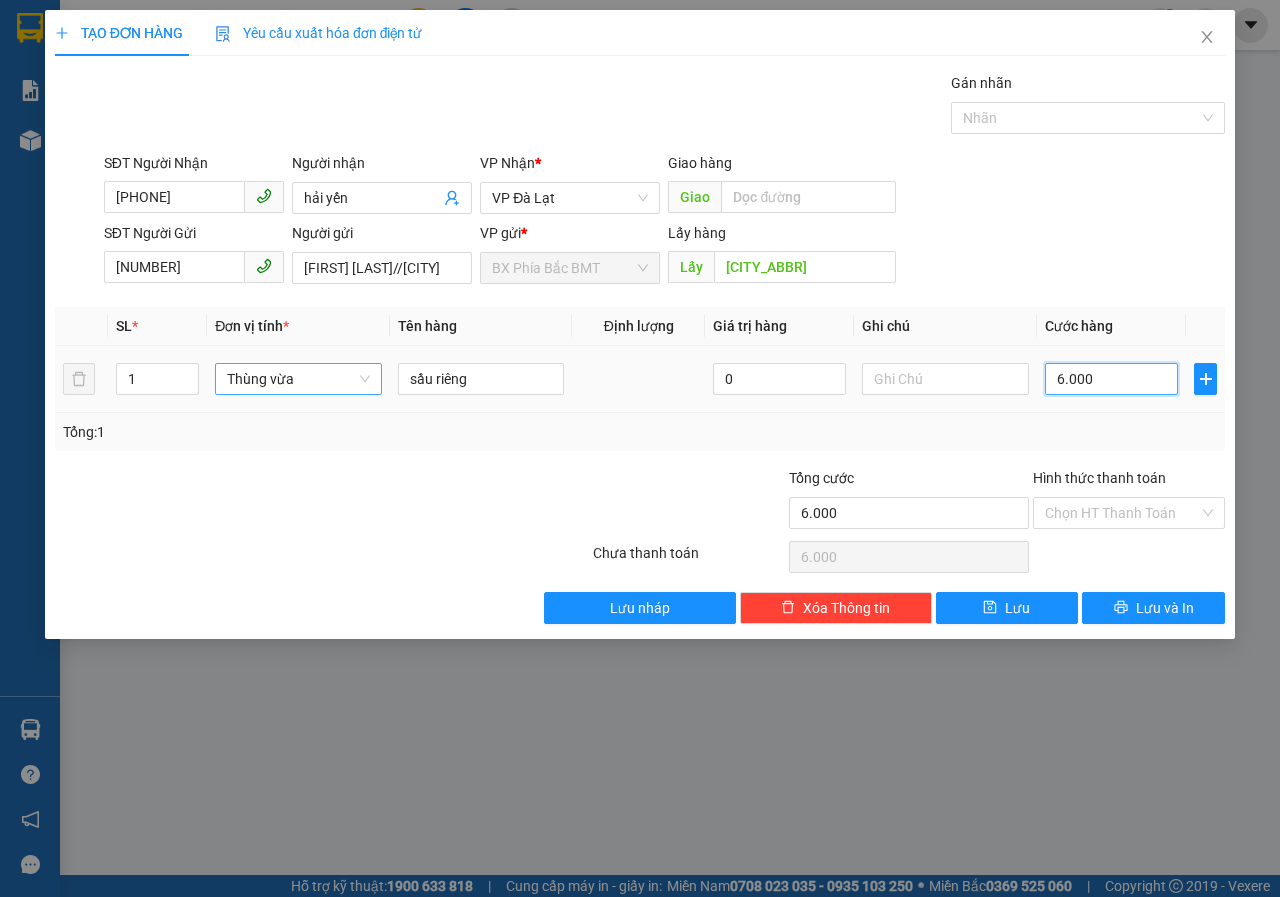 type on "60.000" 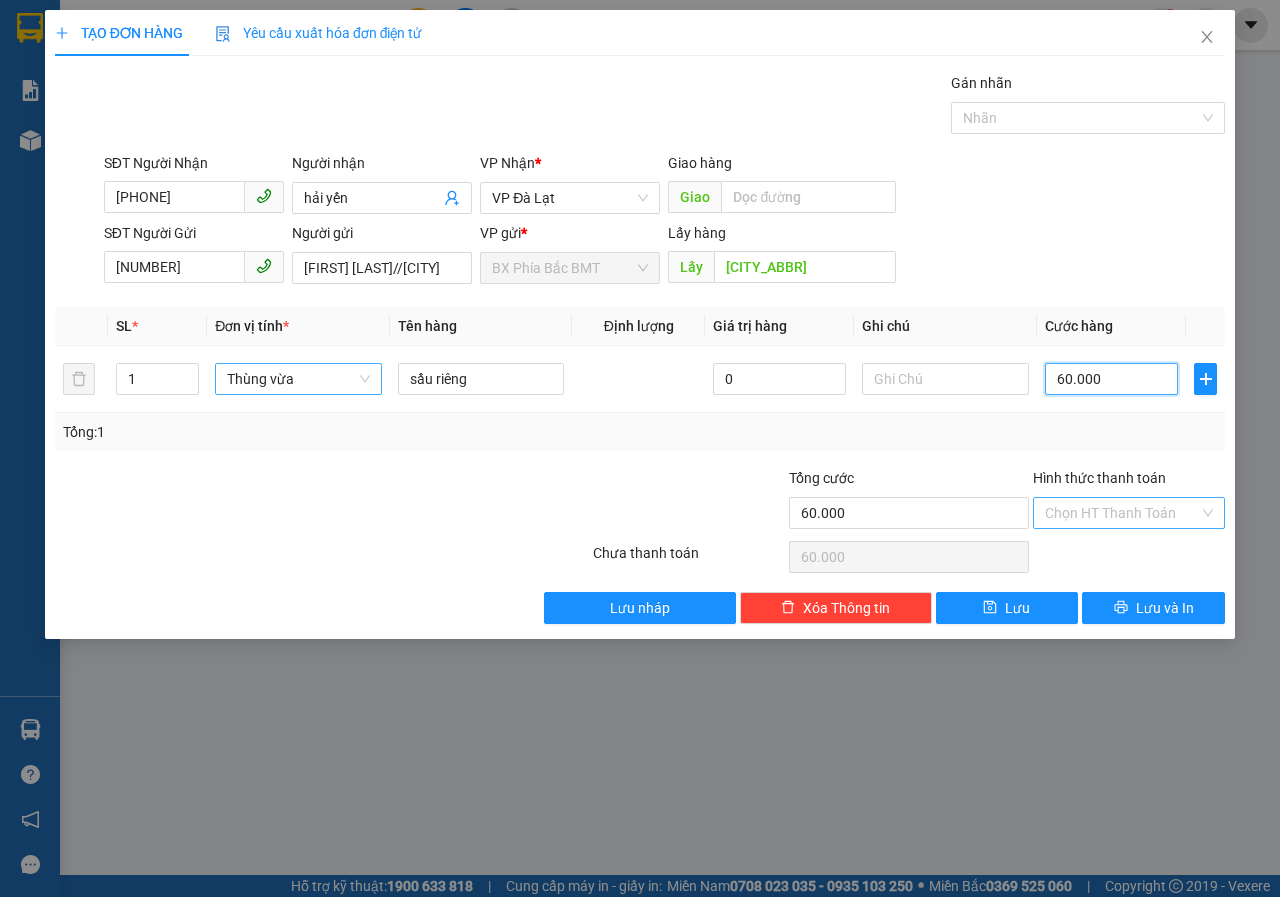 type on "60.000" 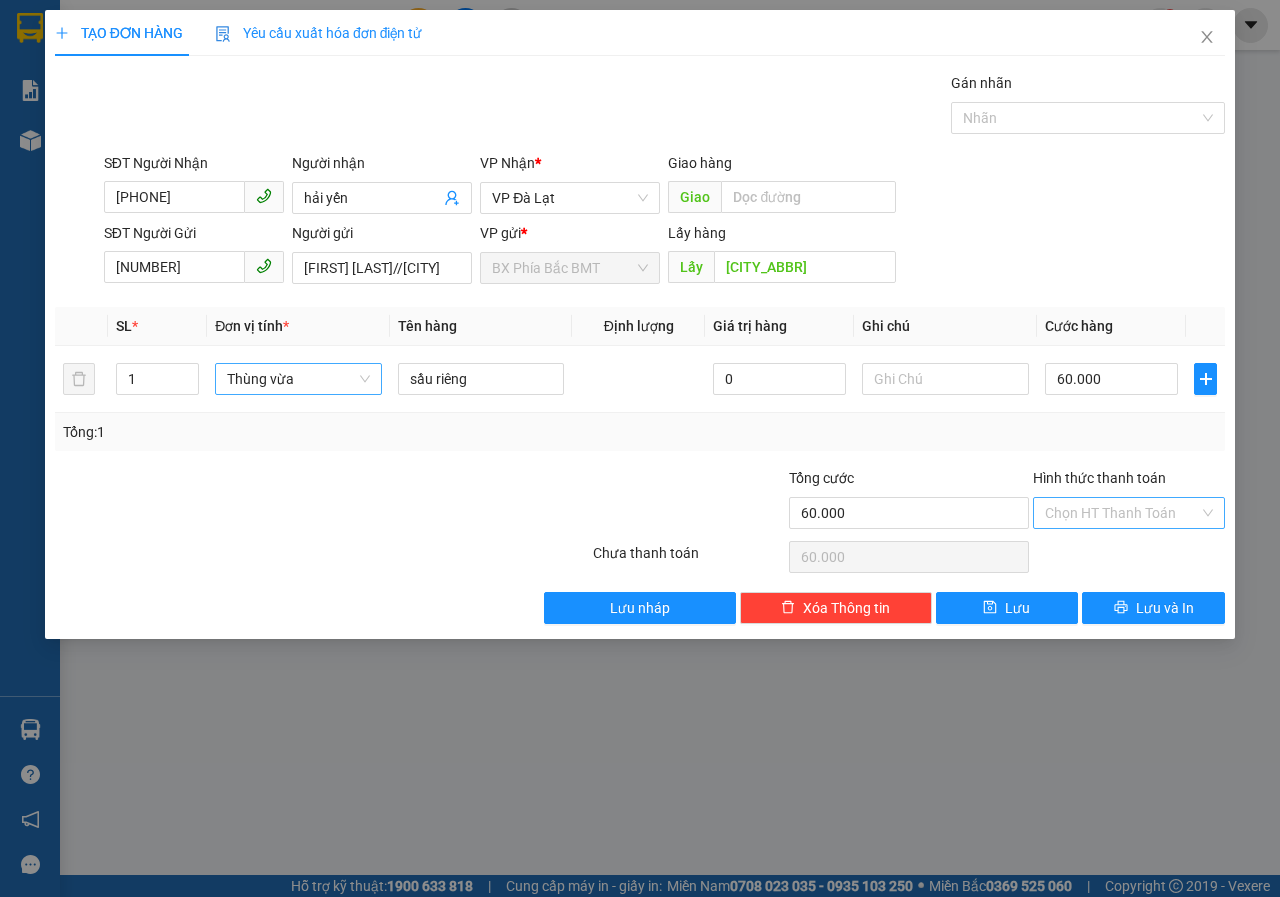click on "Hình thức thanh toán" at bounding box center [1122, 513] 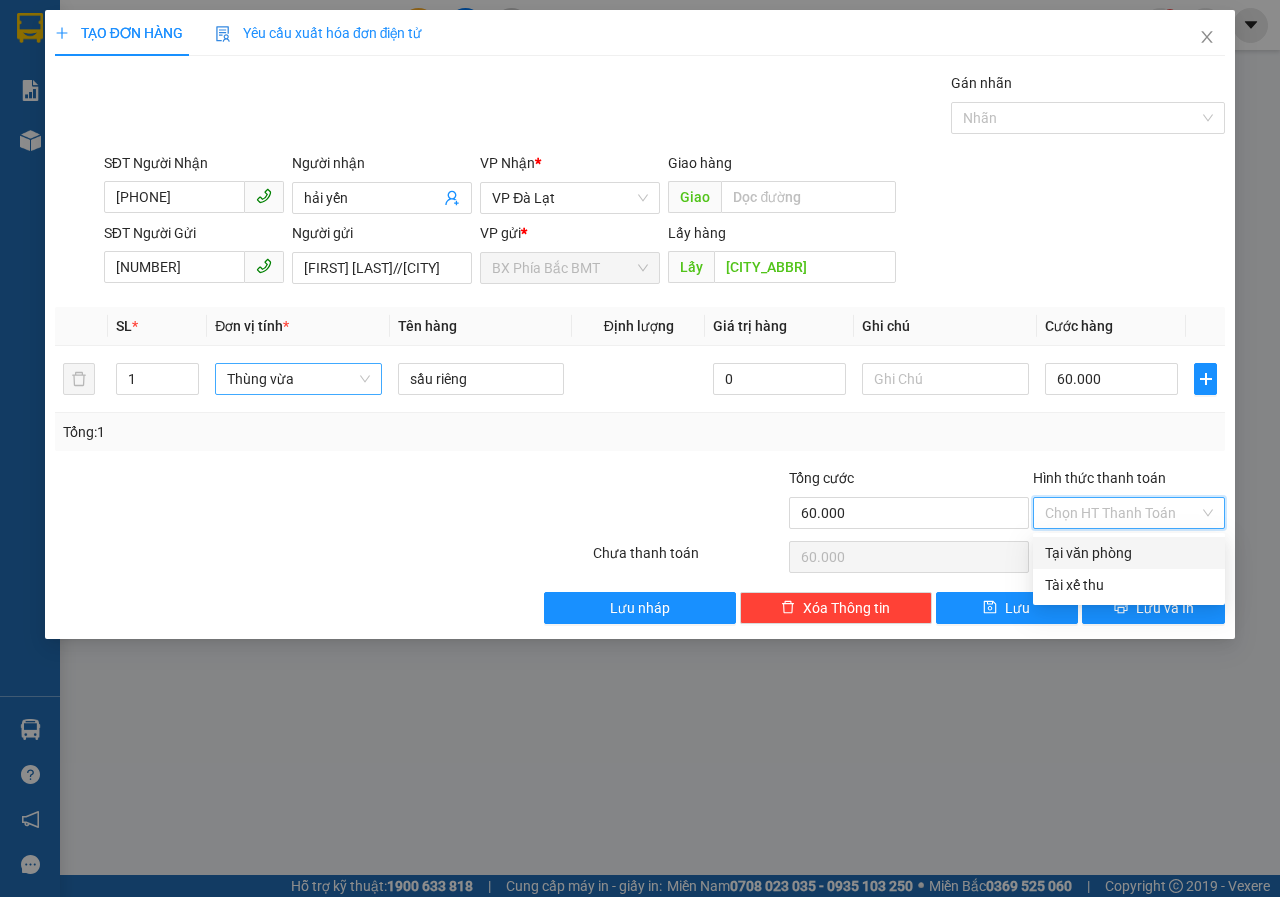 click on "Tại văn phòng" at bounding box center (1129, 553) 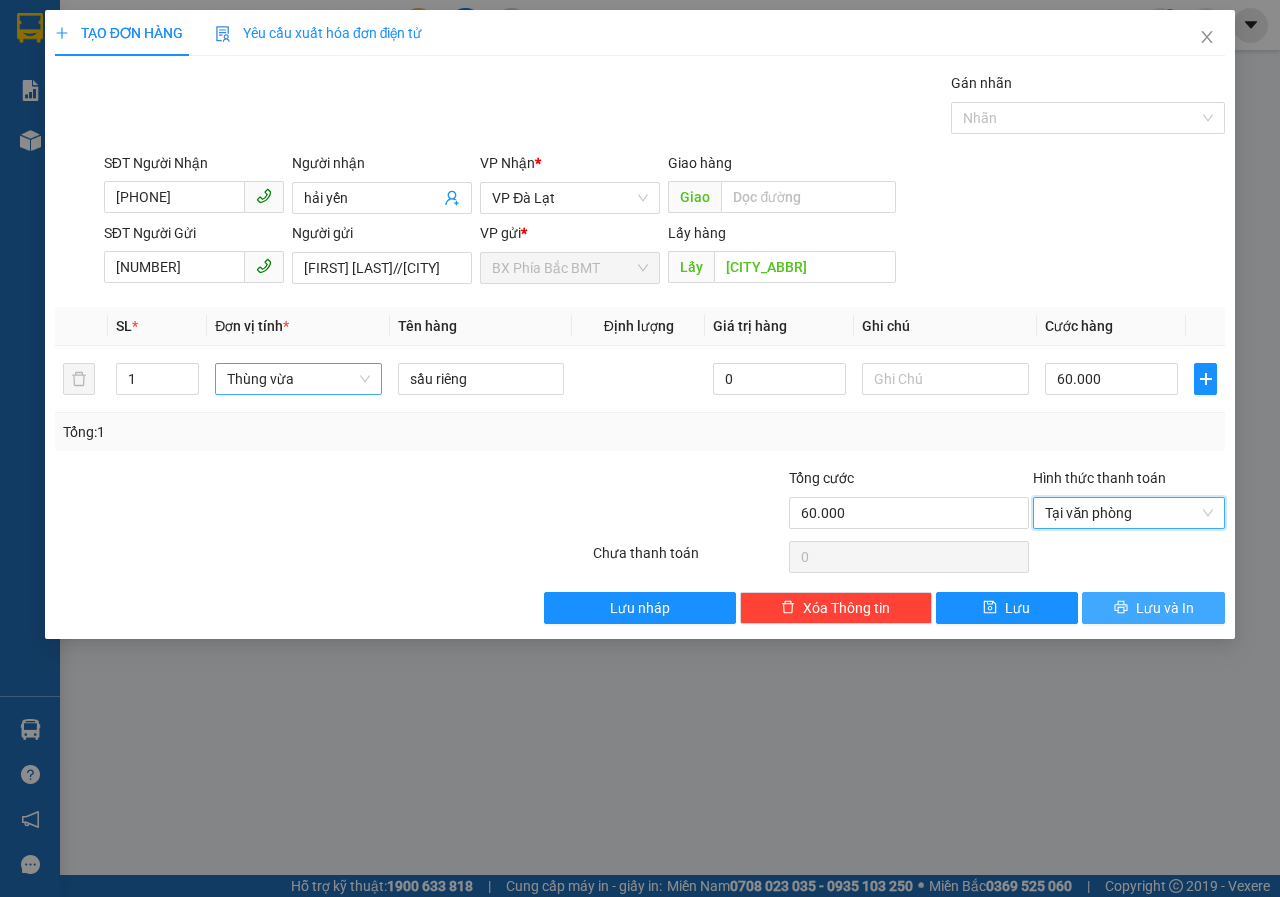 click on "Lưu và In" at bounding box center (1153, 608) 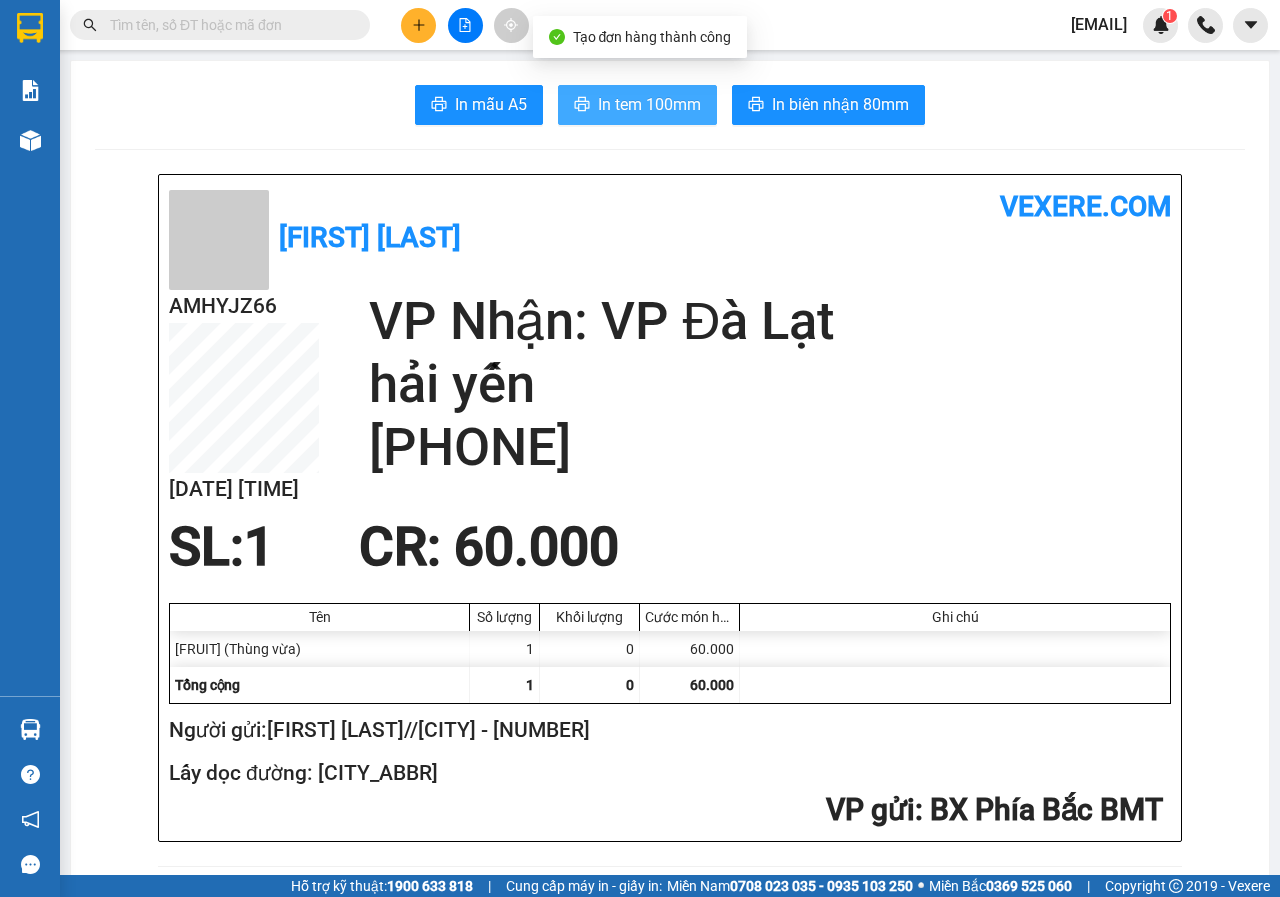 click on "In tem 100mm" at bounding box center (649, 104) 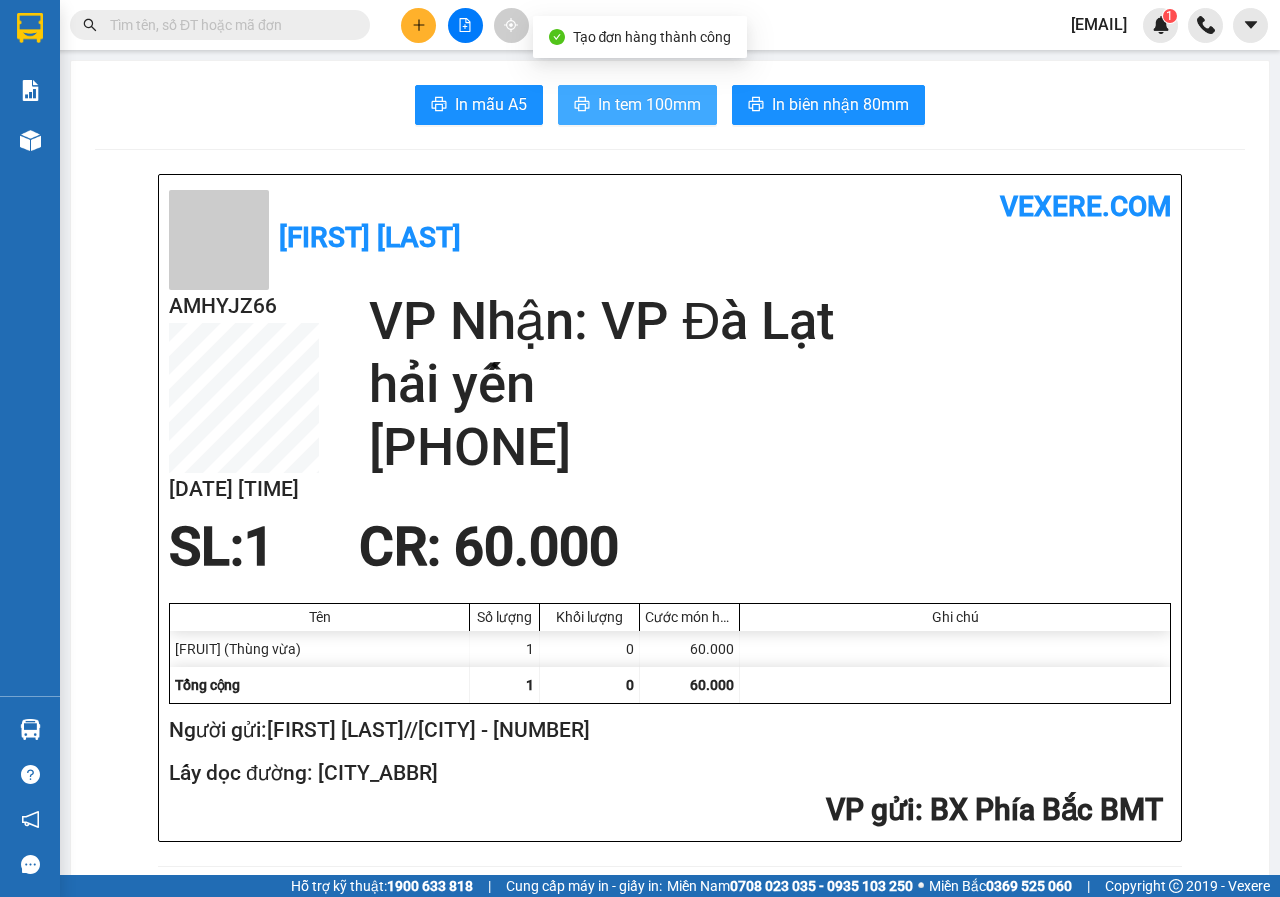 scroll, scrollTop: 0, scrollLeft: 0, axis: both 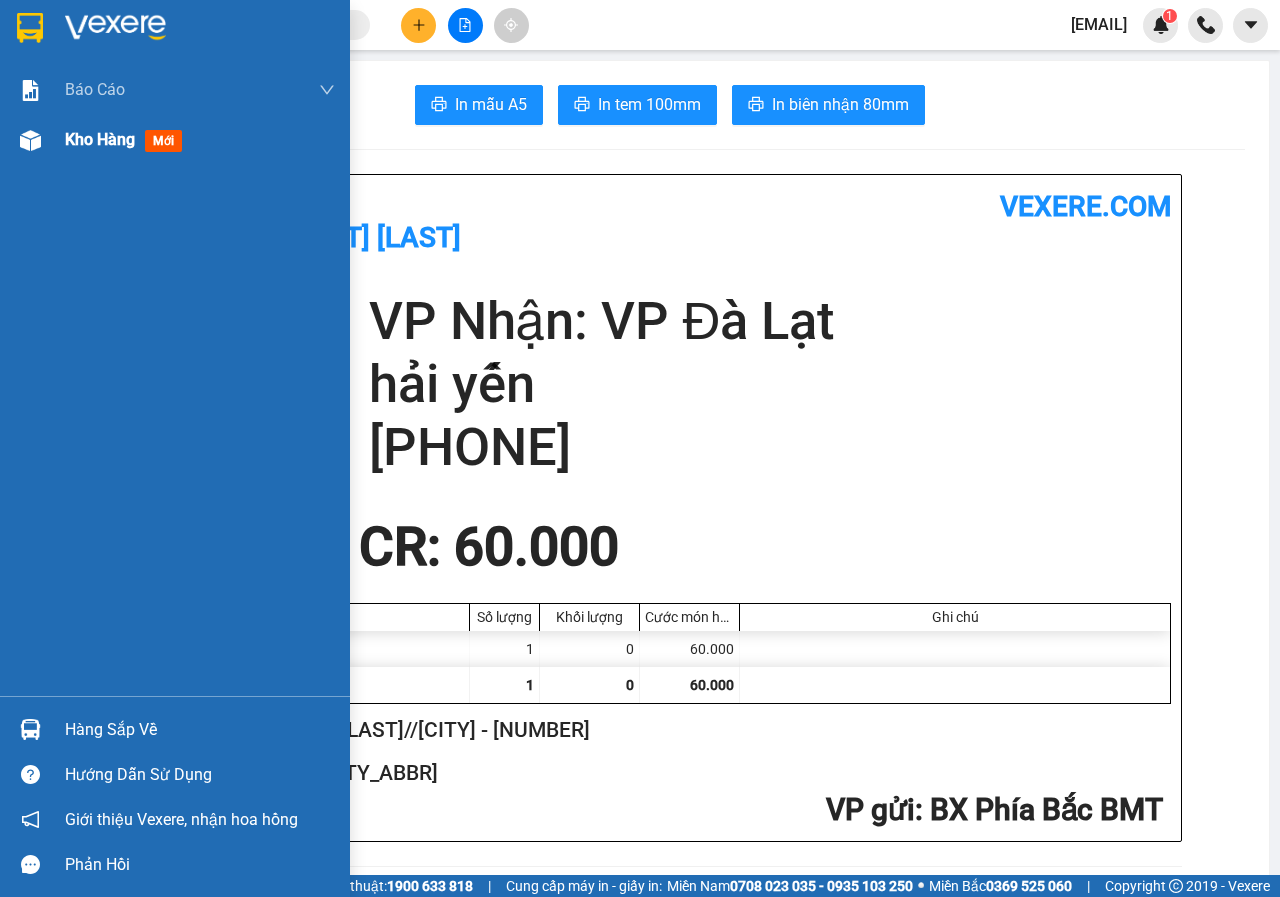 click at bounding box center (30, 140) 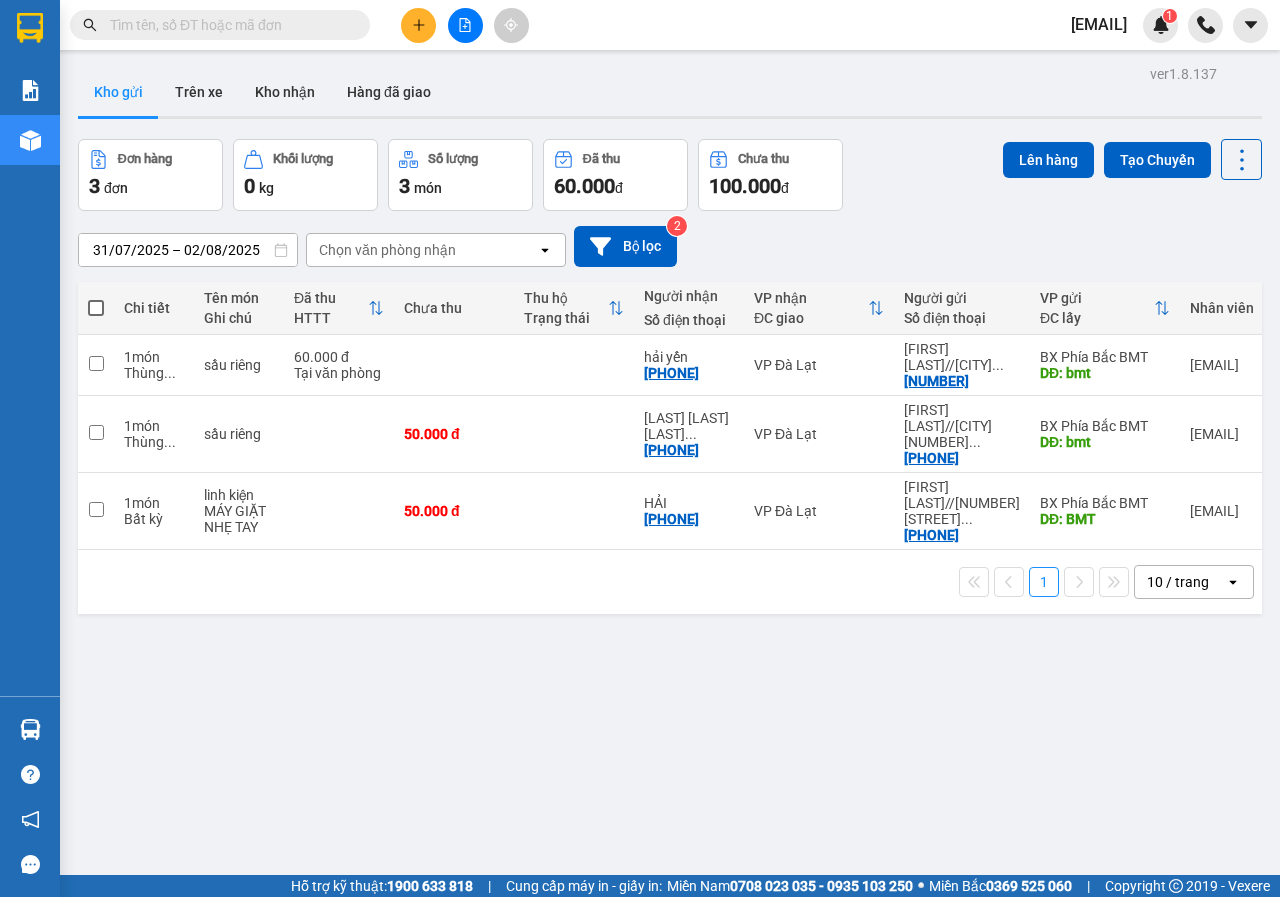 click 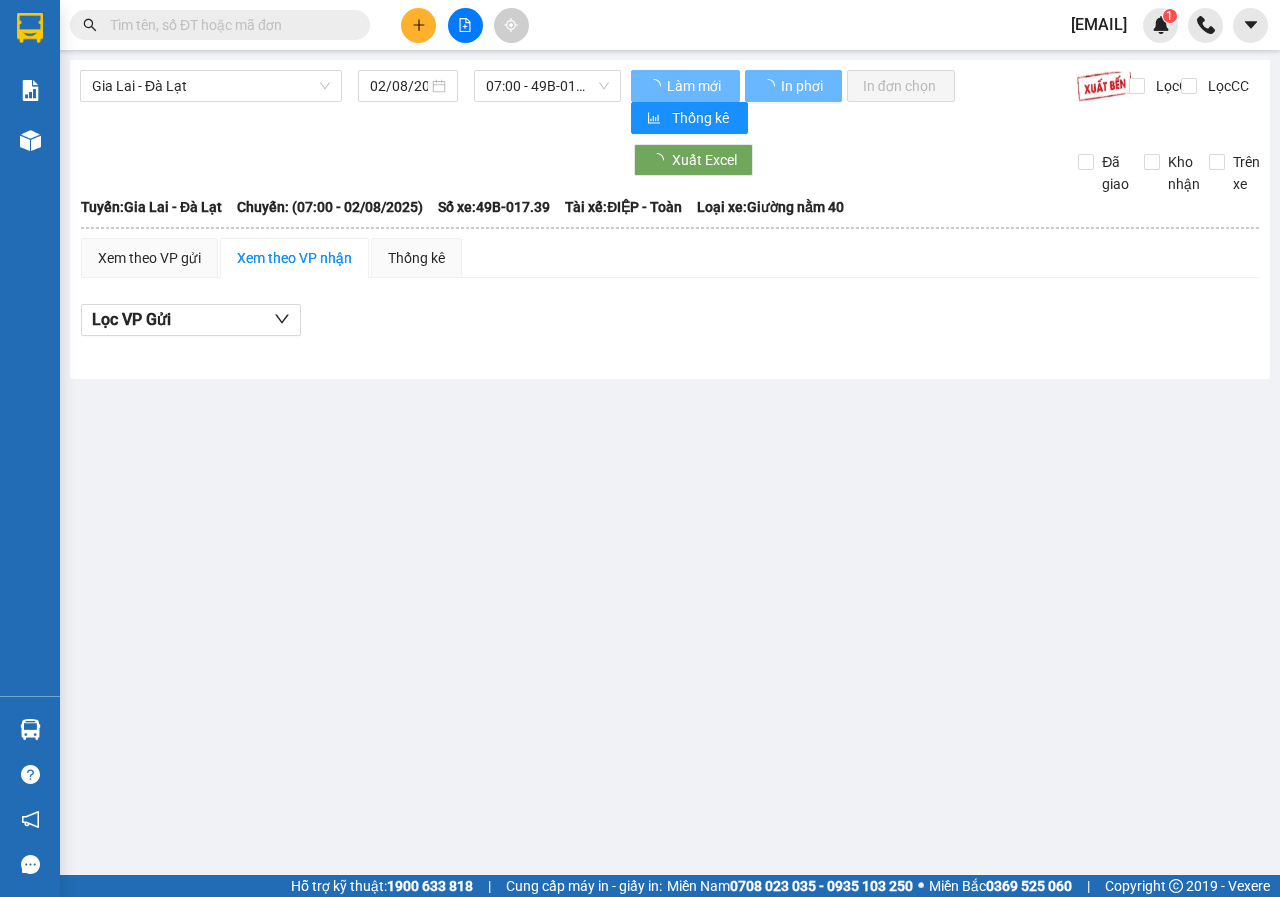 click on "Kết quả tìm kiếm ( 0 )  Bộ lọc  No Data loan.phuchai 1     Báo cáo Mẫu 1: Báo cáo dòng tiền theo nhân viên Mẫu 3.1: Thống kê đơn hàng văn phòng gửi     Kho hàng mới Hàng sắp về Hướng dẫn sử dụng Giới thiệu Vexere, nhận hoa hồng Phản hồi Phần mềm hỗ trợ bạn tốt chứ? Gia Lai - Đà Lạt 02/08/2025 07:00     - 49B-017.39  Làm mới In phơi In đơn chọn Thống kê Lọc  CR Lọc  CC Xuất Excel Đã giao Kho nhận Trên xe Phúc Hải   02636512512   73 Xô Viết Nghệ Tĩnh, P.7 19:38 - 02/08/2025 Tuyến:  Gia Lai - Đà Lạt Chuyến:   (07:00 - 02/08/2025) Tài xế:  ĐIỆP - Toàn   Số xe:  49B-017.39 Loại xe:  Giường nằm 40 Tuyến:  Gia Lai - Đà Lạt Chuyến:   (07:00 - 02/08/2025) Số xe:  49B-017.39 Tài xế:  ĐIỆP - Toàn Loại xe:  Giường nằm 40 Xem theo VP gửi Xem theo VP nhận Thống kê Lọc VP Gửi Cước rồi :   0  VNĐ Chưa cước :   0  VNĐ Thu hộ:  0  VNĐ      -" at bounding box center (640, 448) 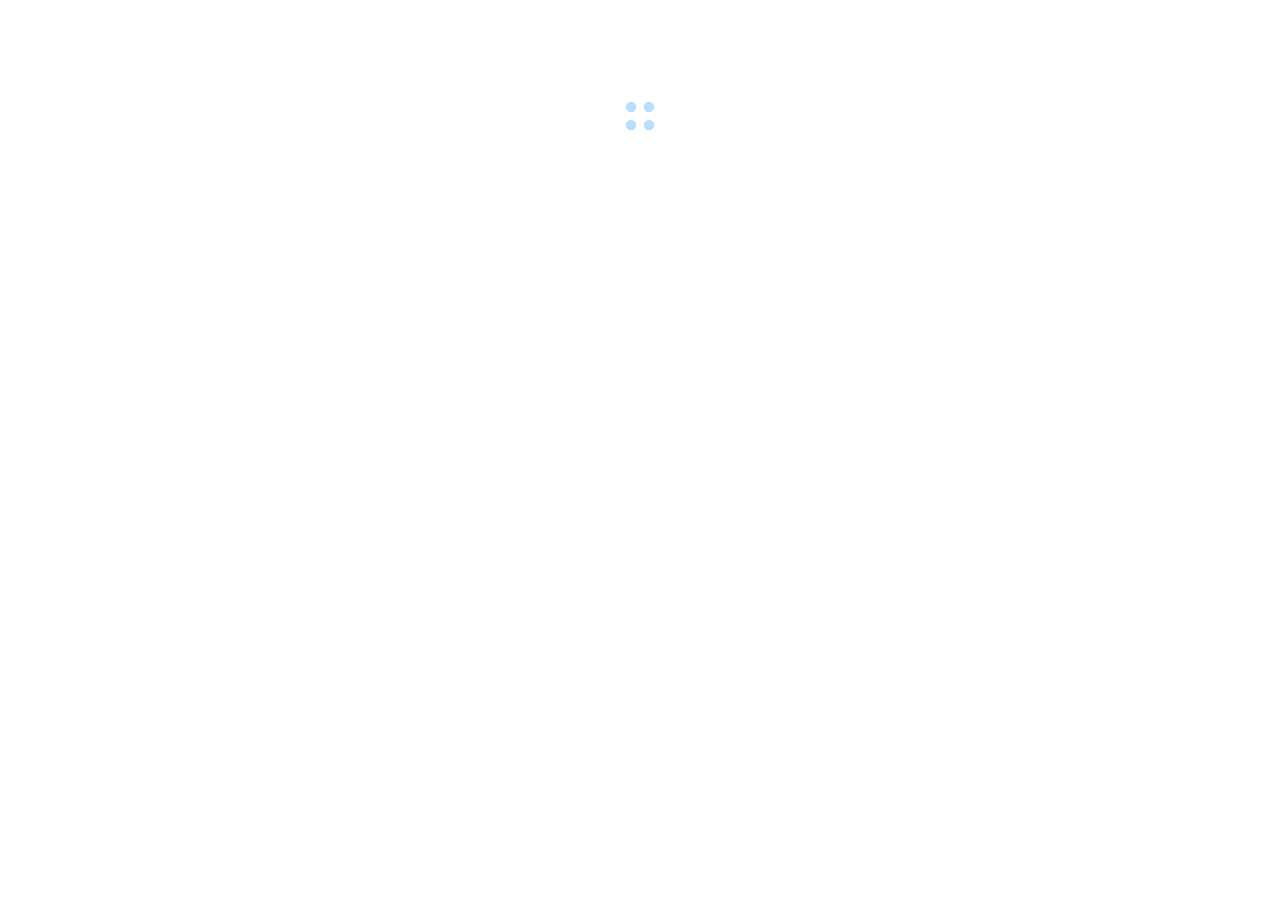 scroll, scrollTop: 0, scrollLeft: 0, axis: both 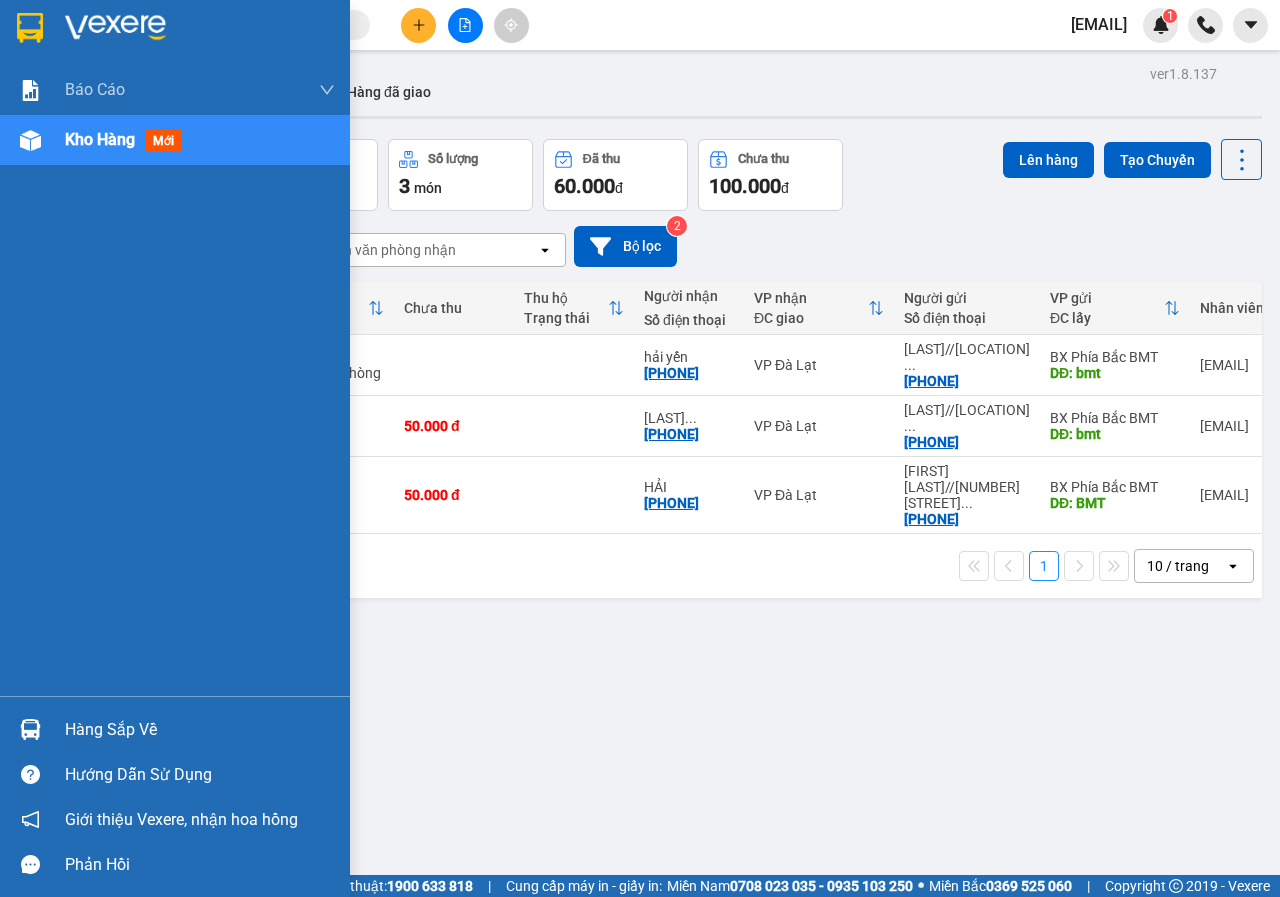 click on "Kho hàng mới" at bounding box center [175, 140] 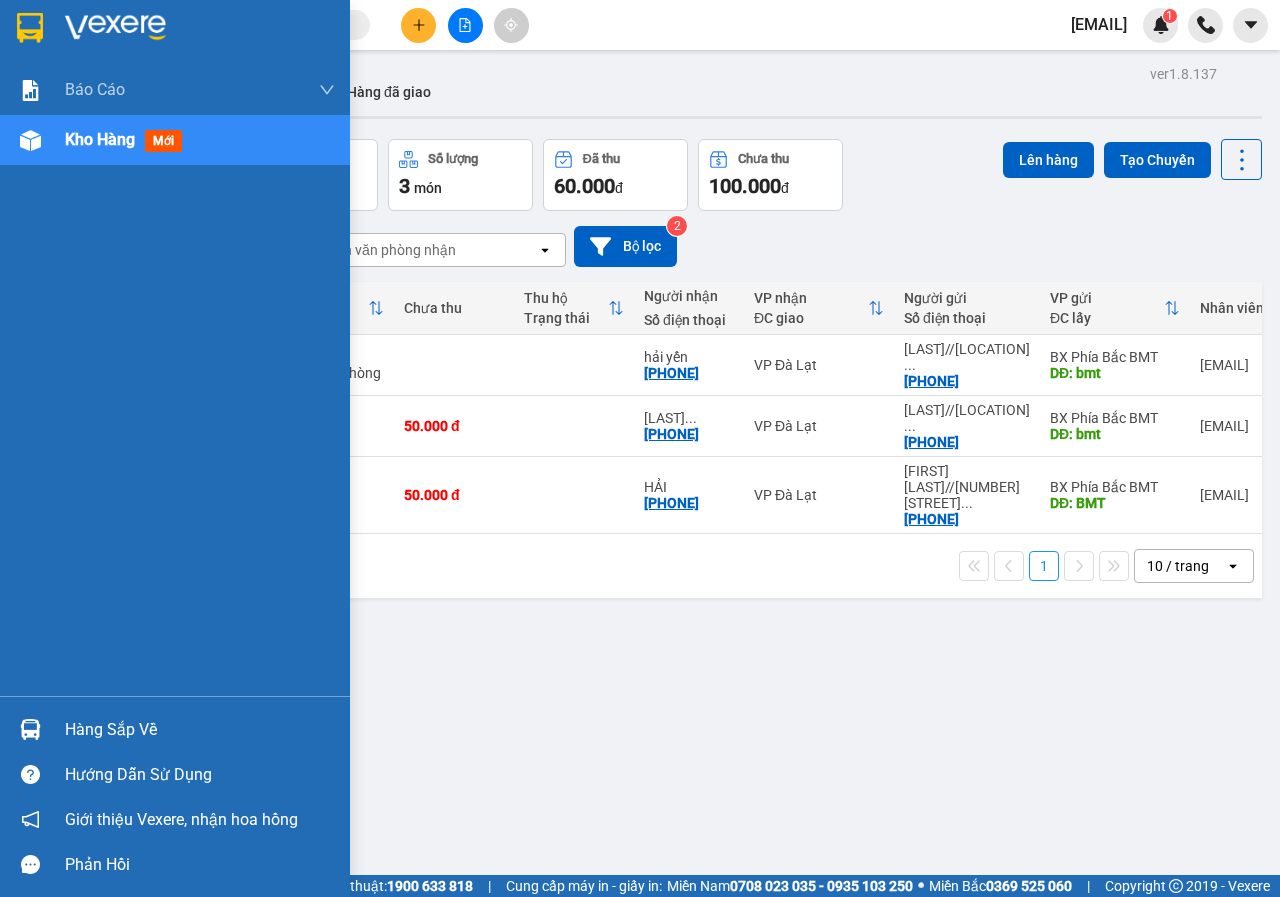 click on "Kho hàng mới" at bounding box center [175, 140] 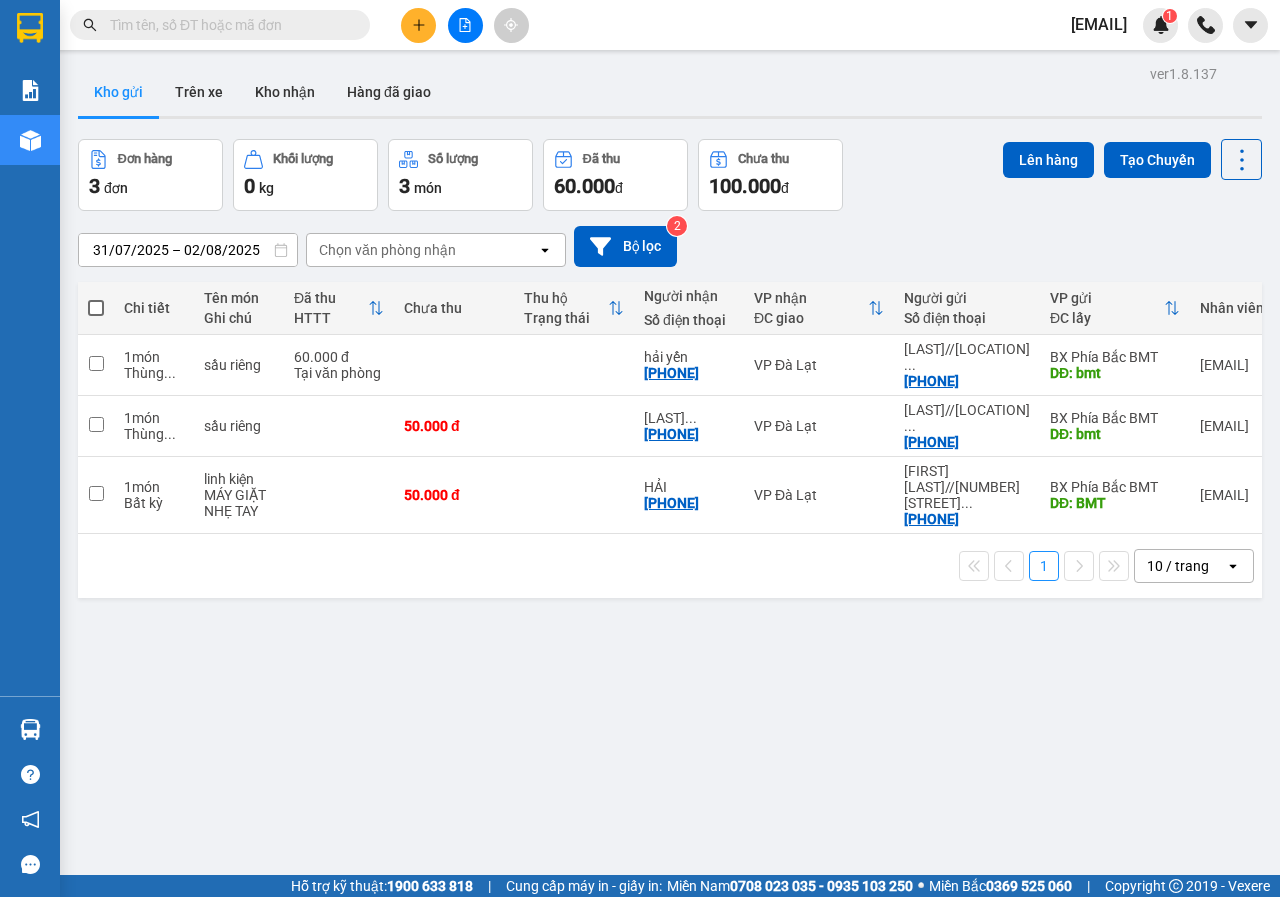 click 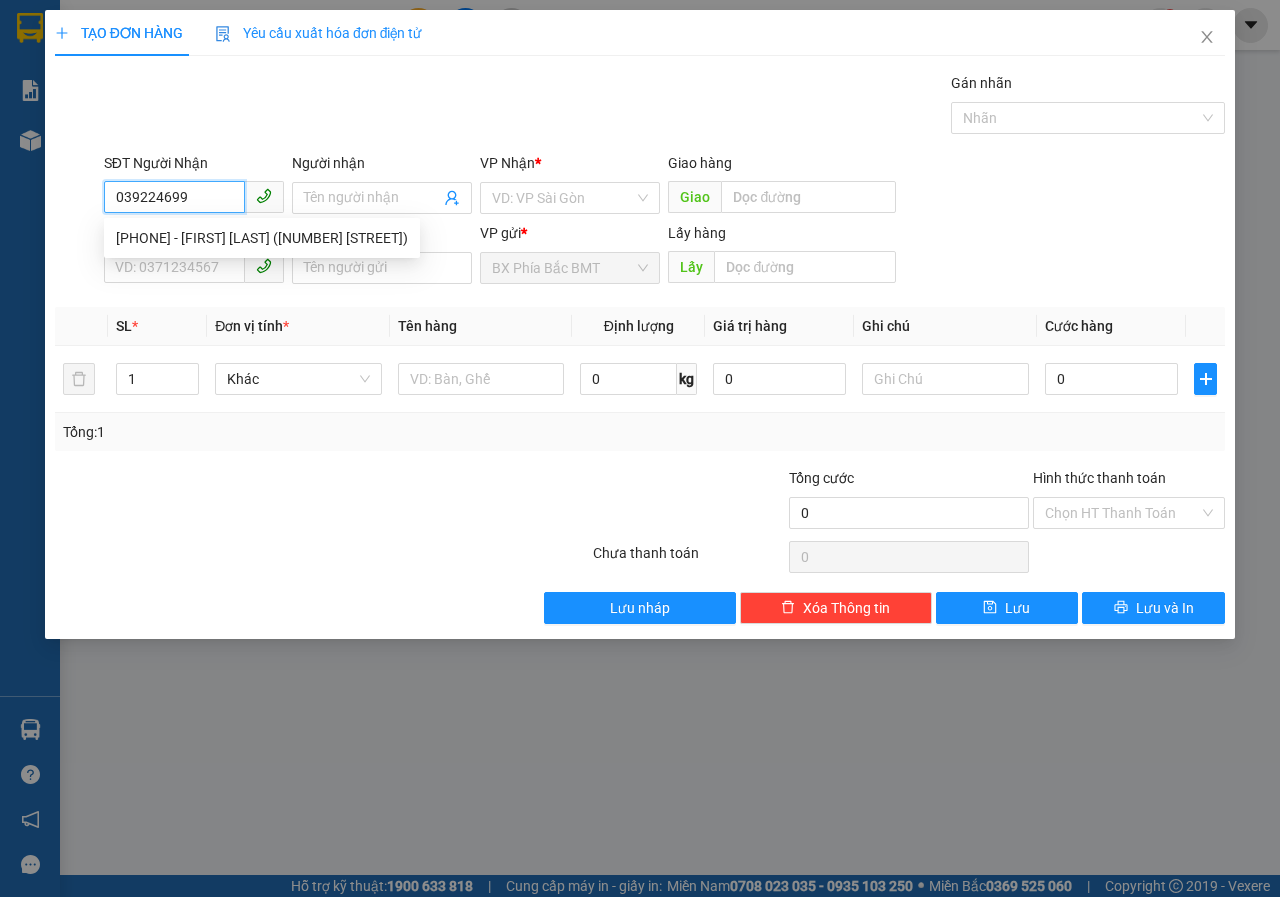 type on "0392246991" 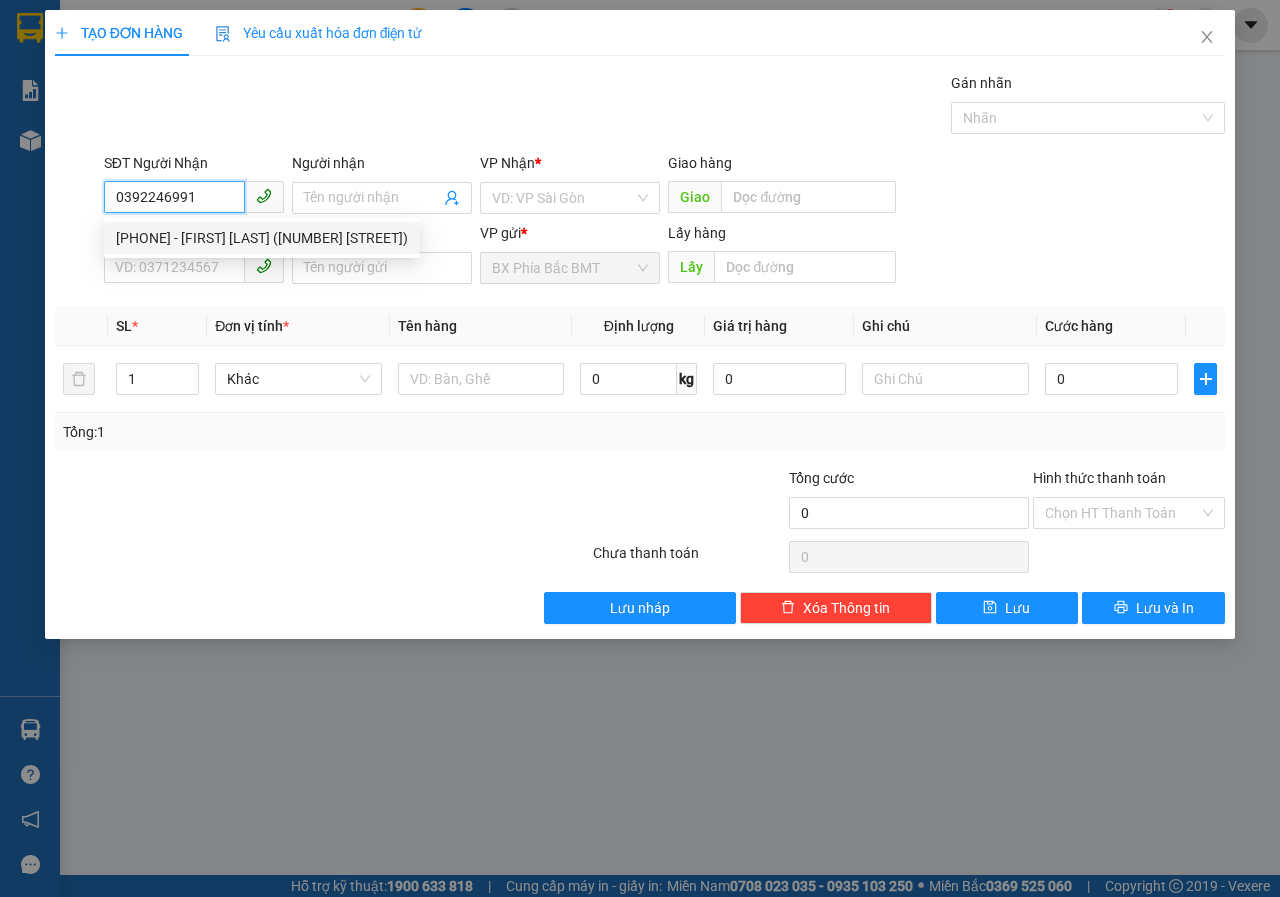 click on "[PHONE] - [FIRST] [LAST] ([NUMBER] [STREET])" at bounding box center [262, 238] 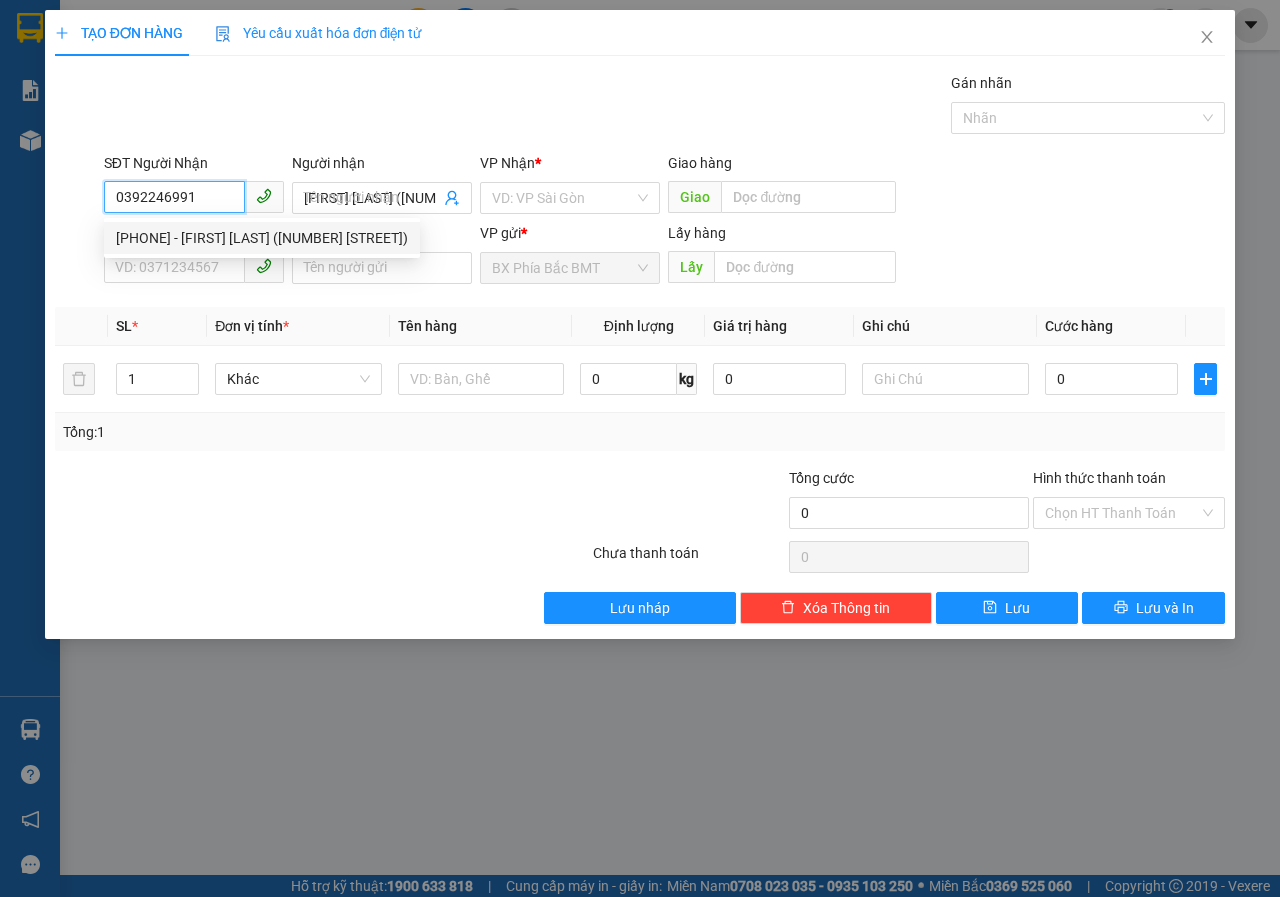 type on "50.000" 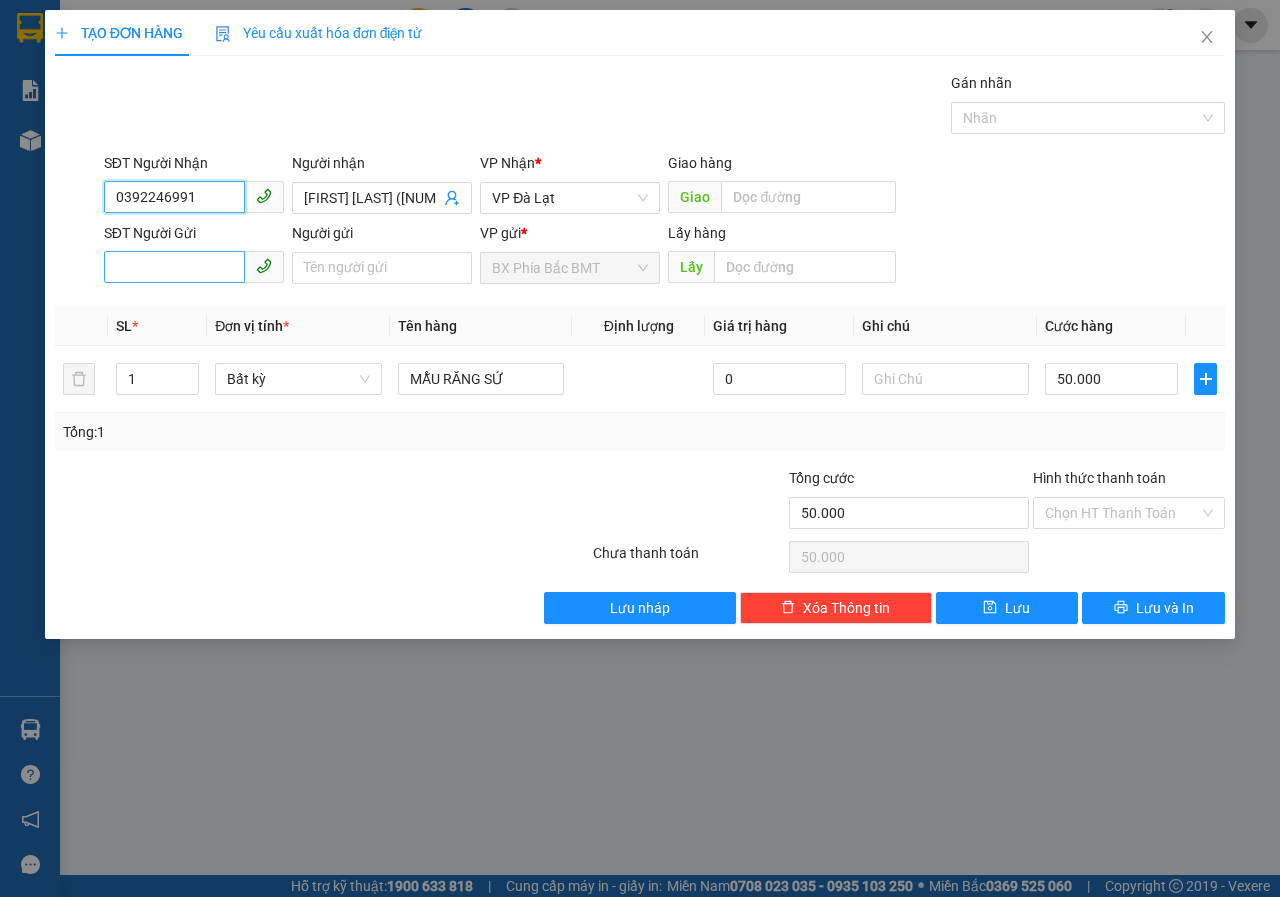type on "0392246991" 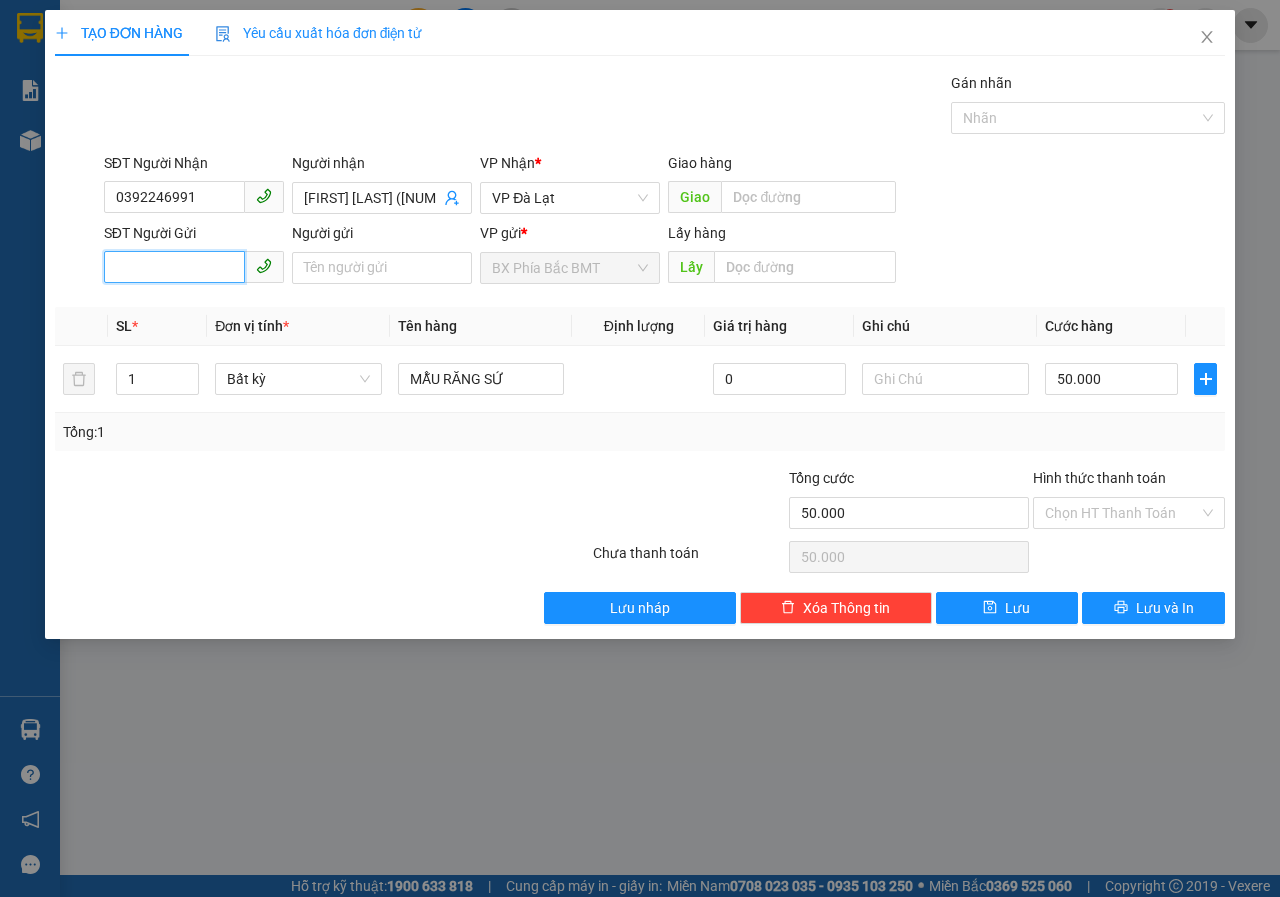click on "SĐT Người Gửi" at bounding box center [174, 267] 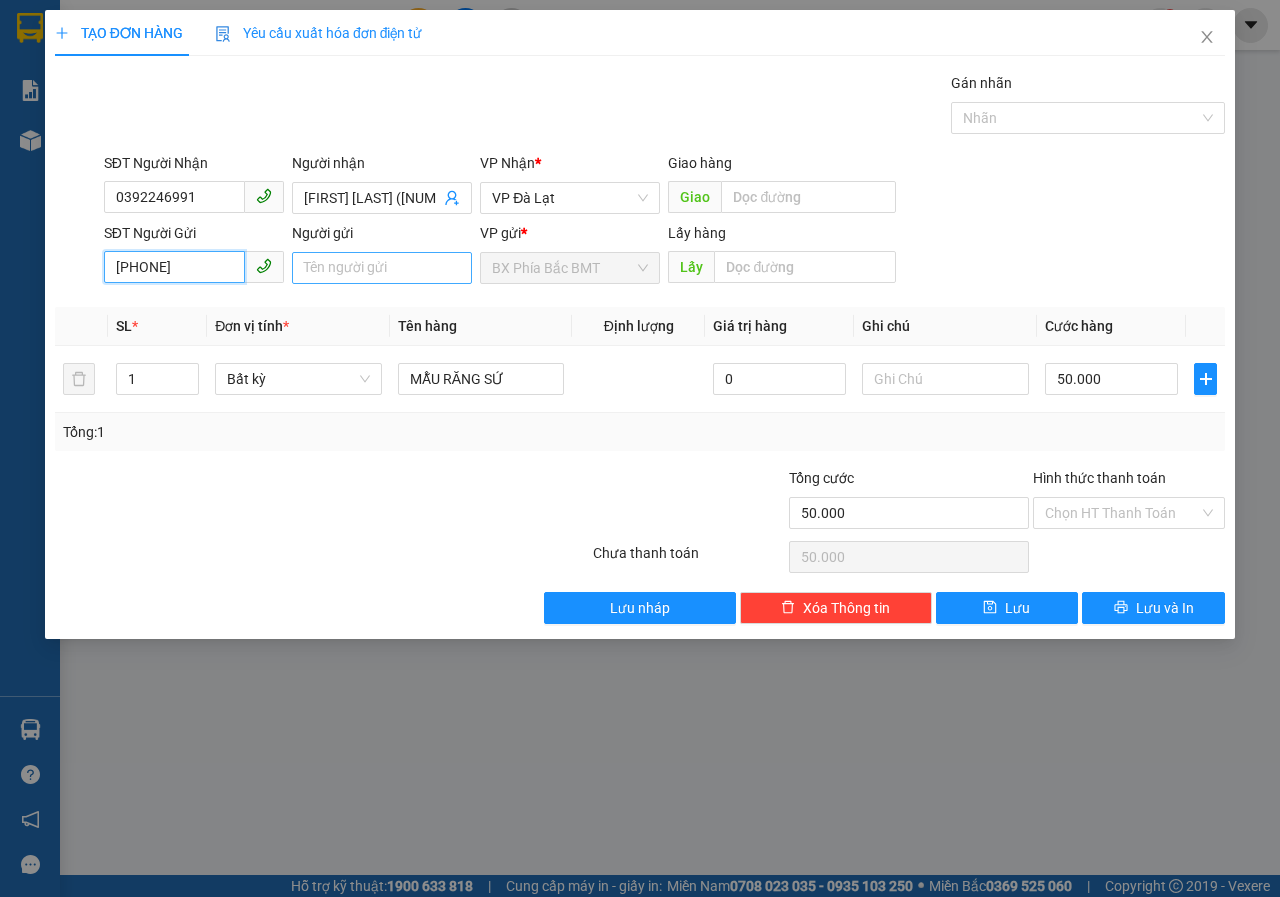 type on "[PHONE]" 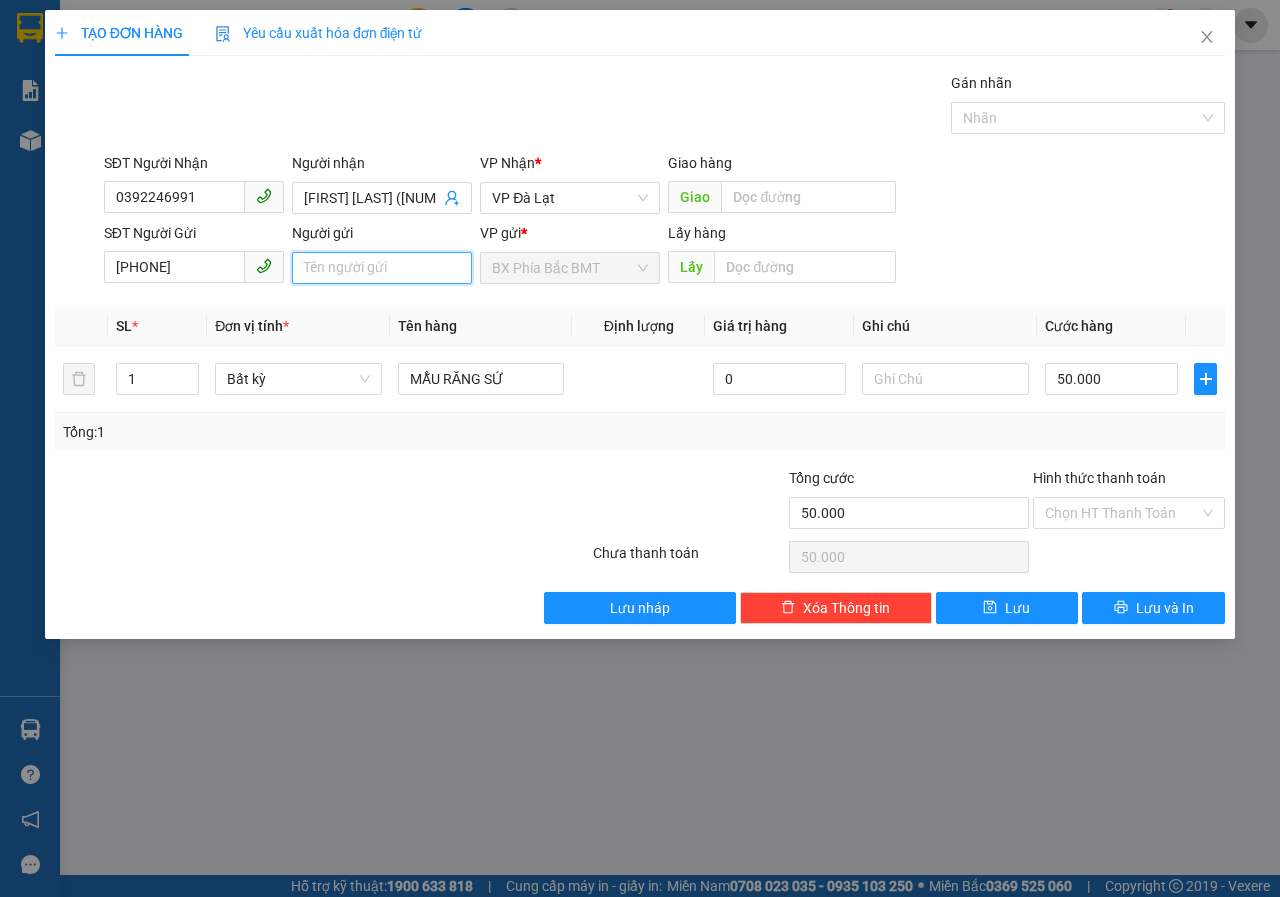 click on "Người gửi" at bounding box center (382, 268) 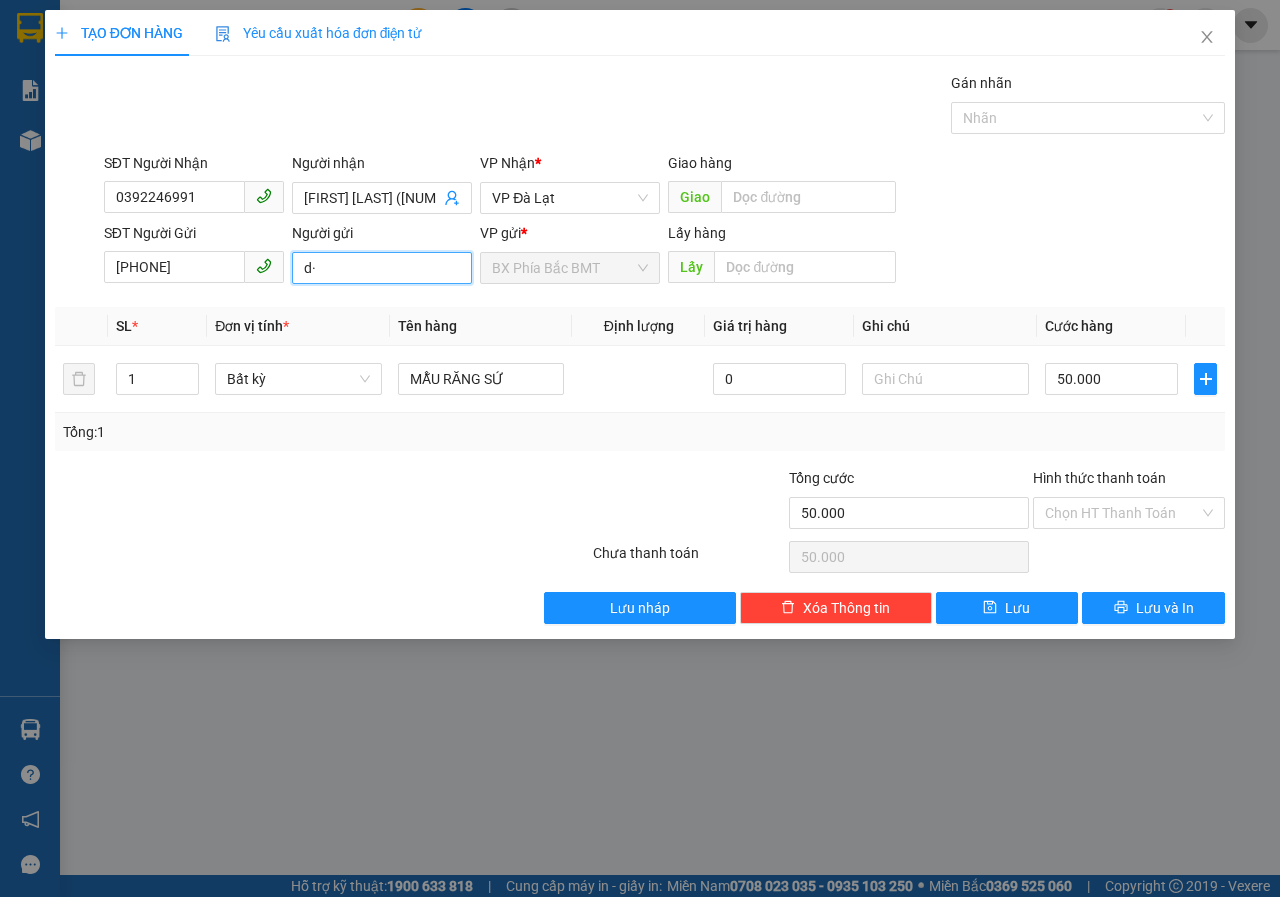 type on "d" 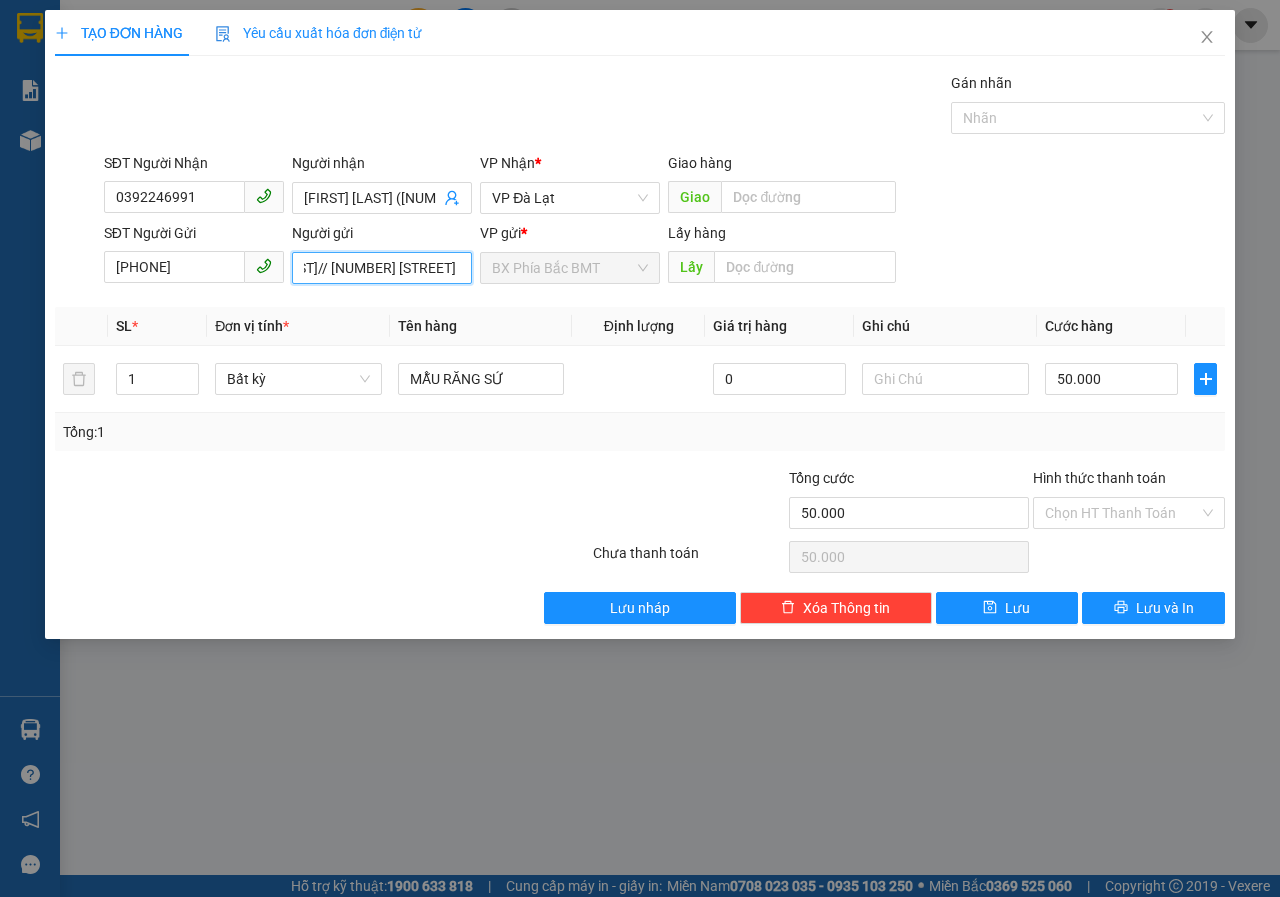 scroll, scrollTop: 0, scrollLeft: 46, axis: horizontal 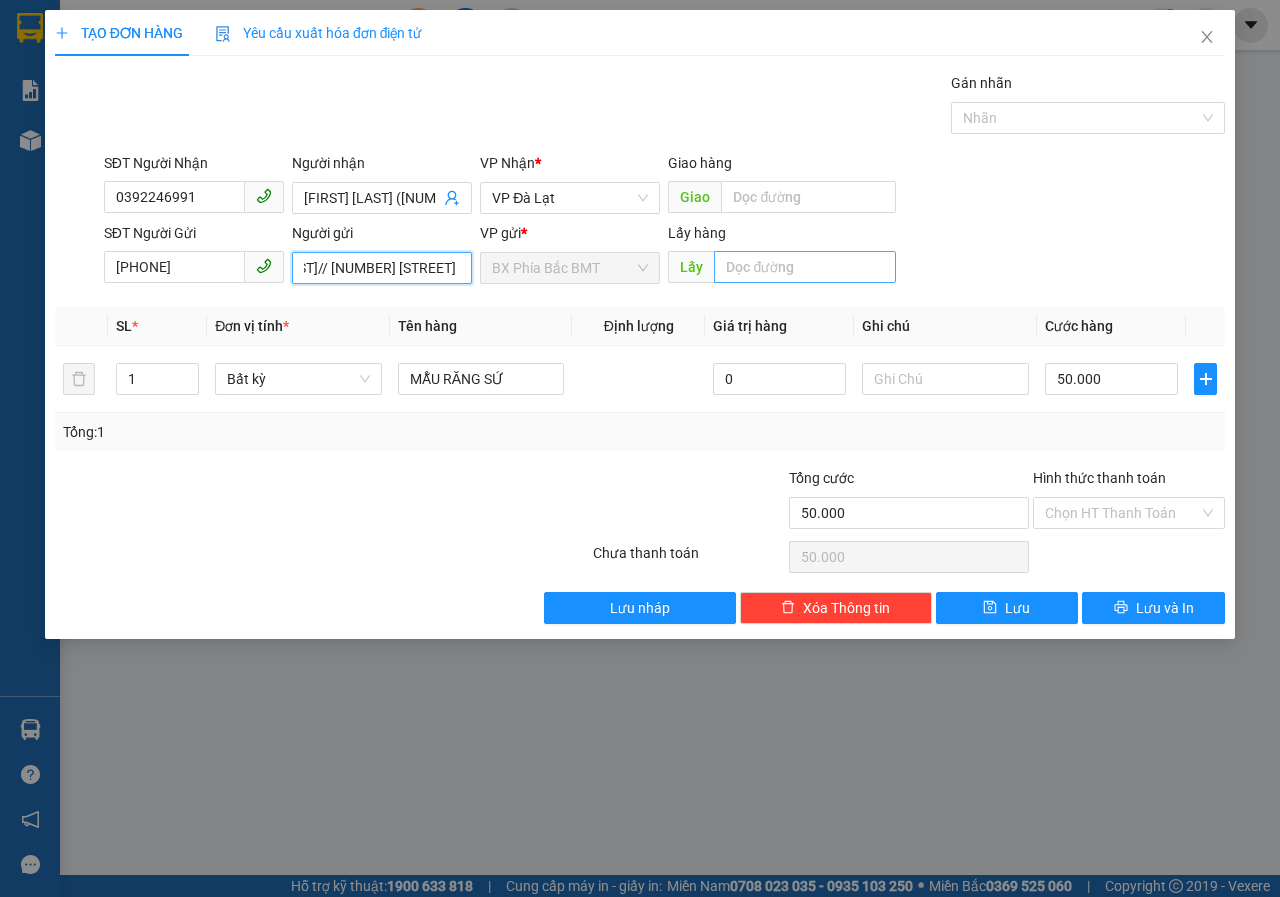 type on "[LAST]// [NUMBER] [STREET]" 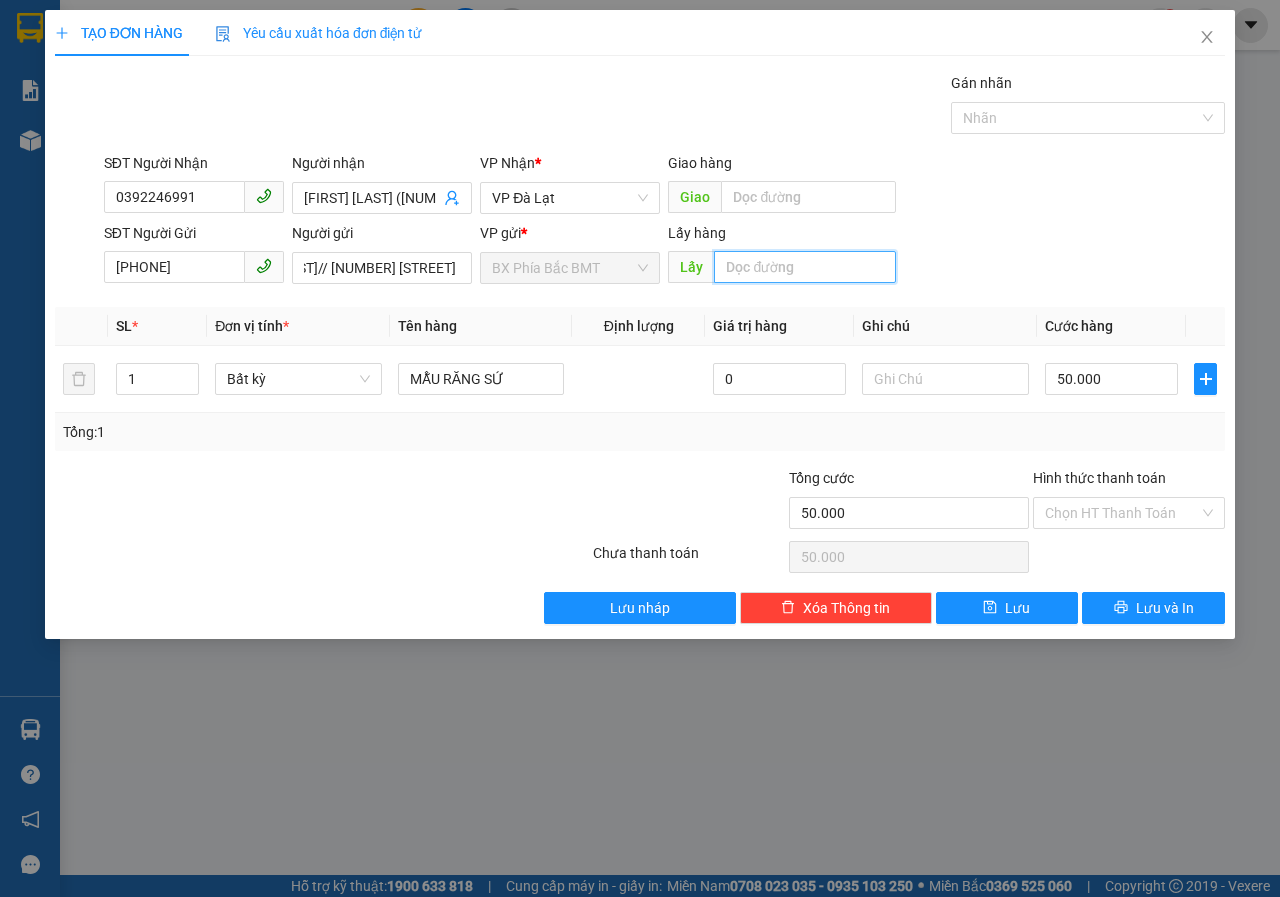 click at bounding box center (804, 267) 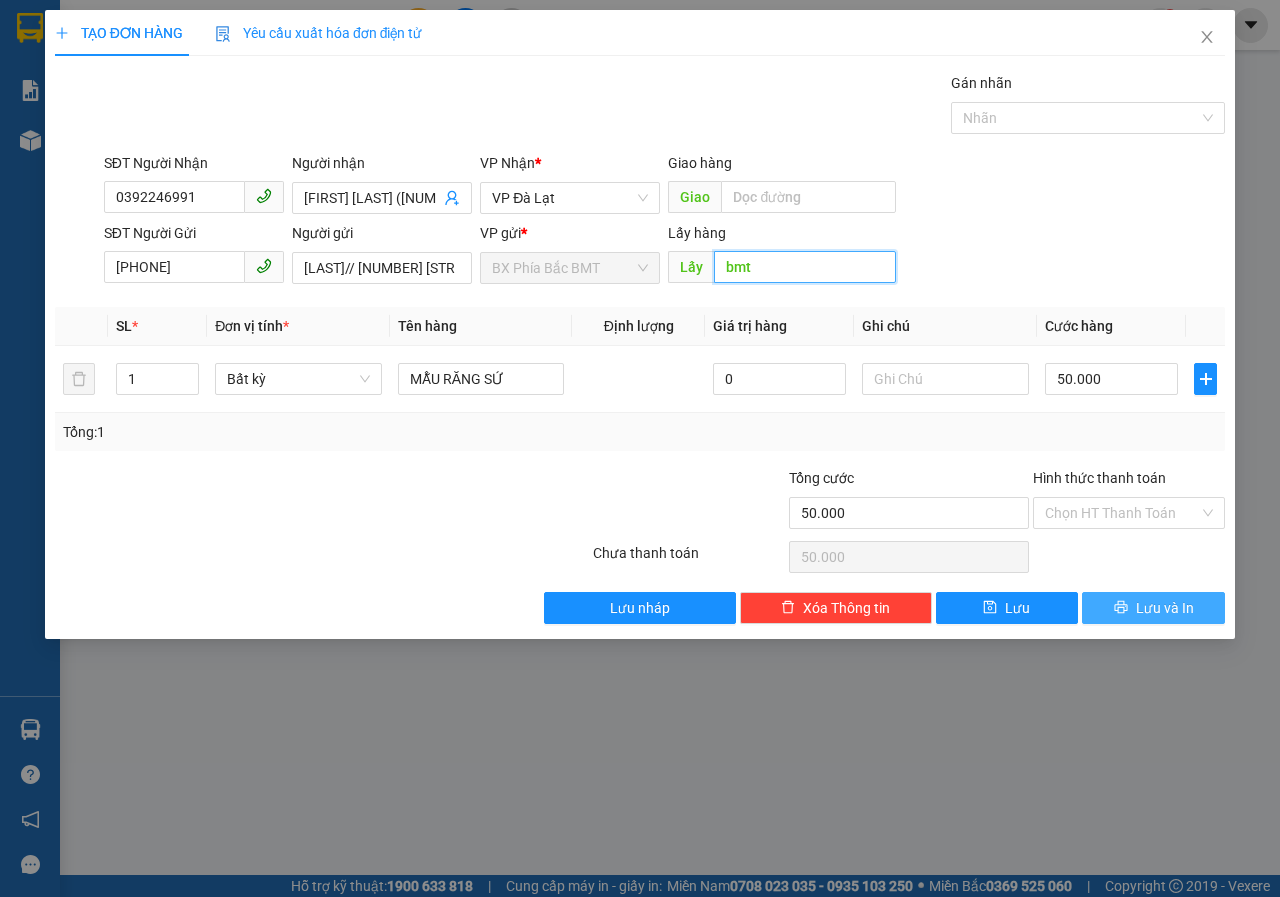 type on "bmt" 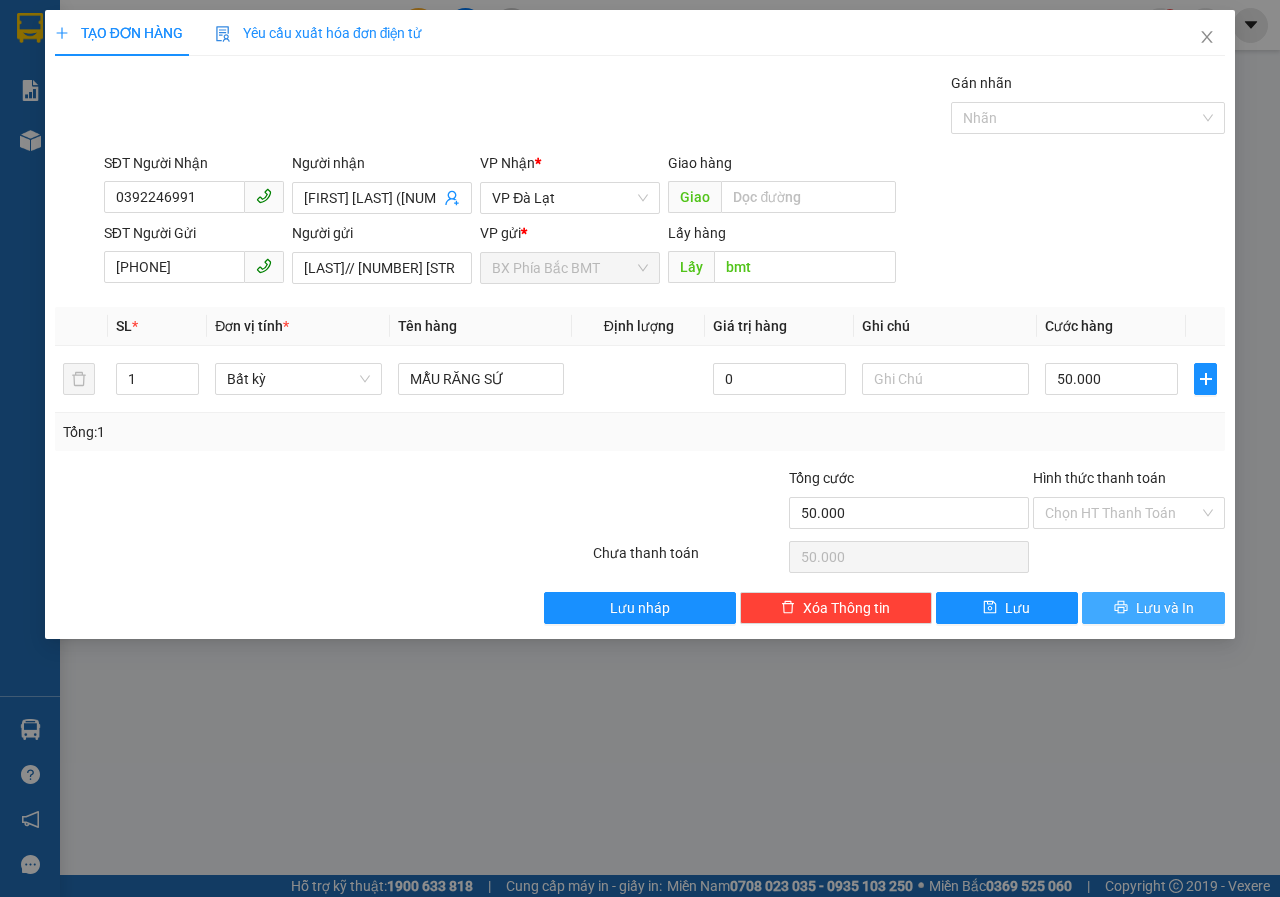 click on "Lưu và In" at bounding box center (1165, 608) 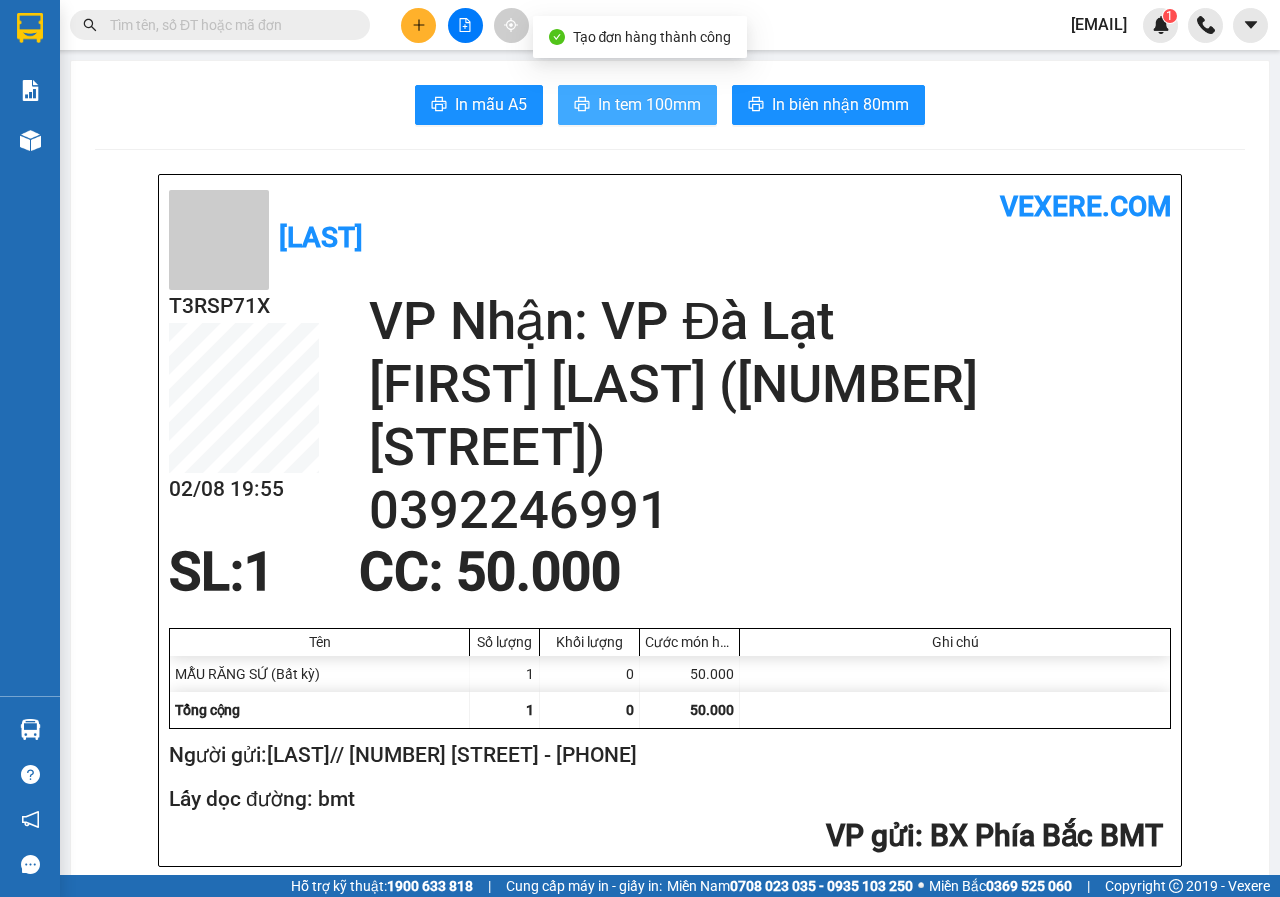drag, startPoint x: 611, startPoint y: 105, endPoint x: 624, endPoint y: 109, distance: 13.601471 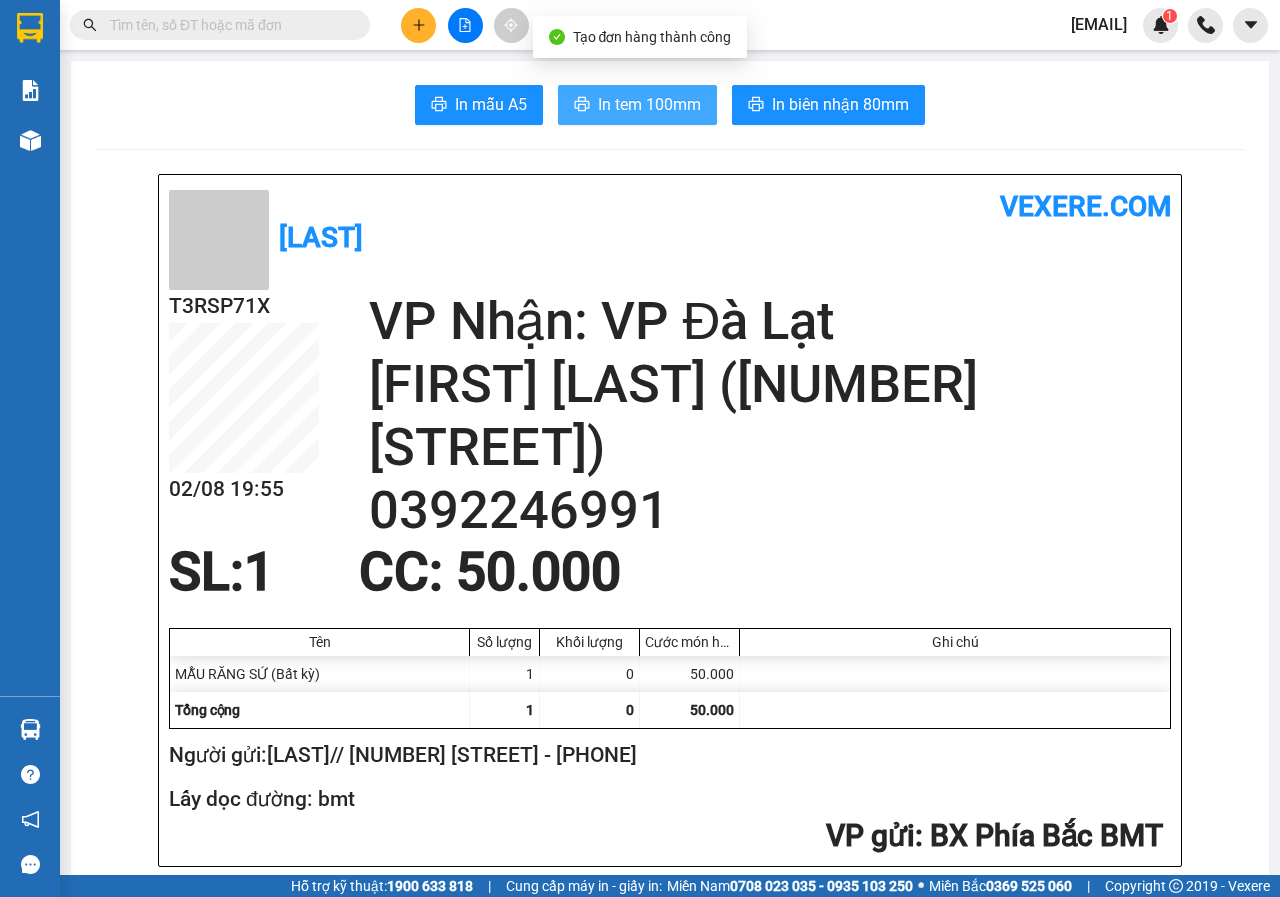 scroll, scrollTop: 0, scrollLeft: 0, axis: both 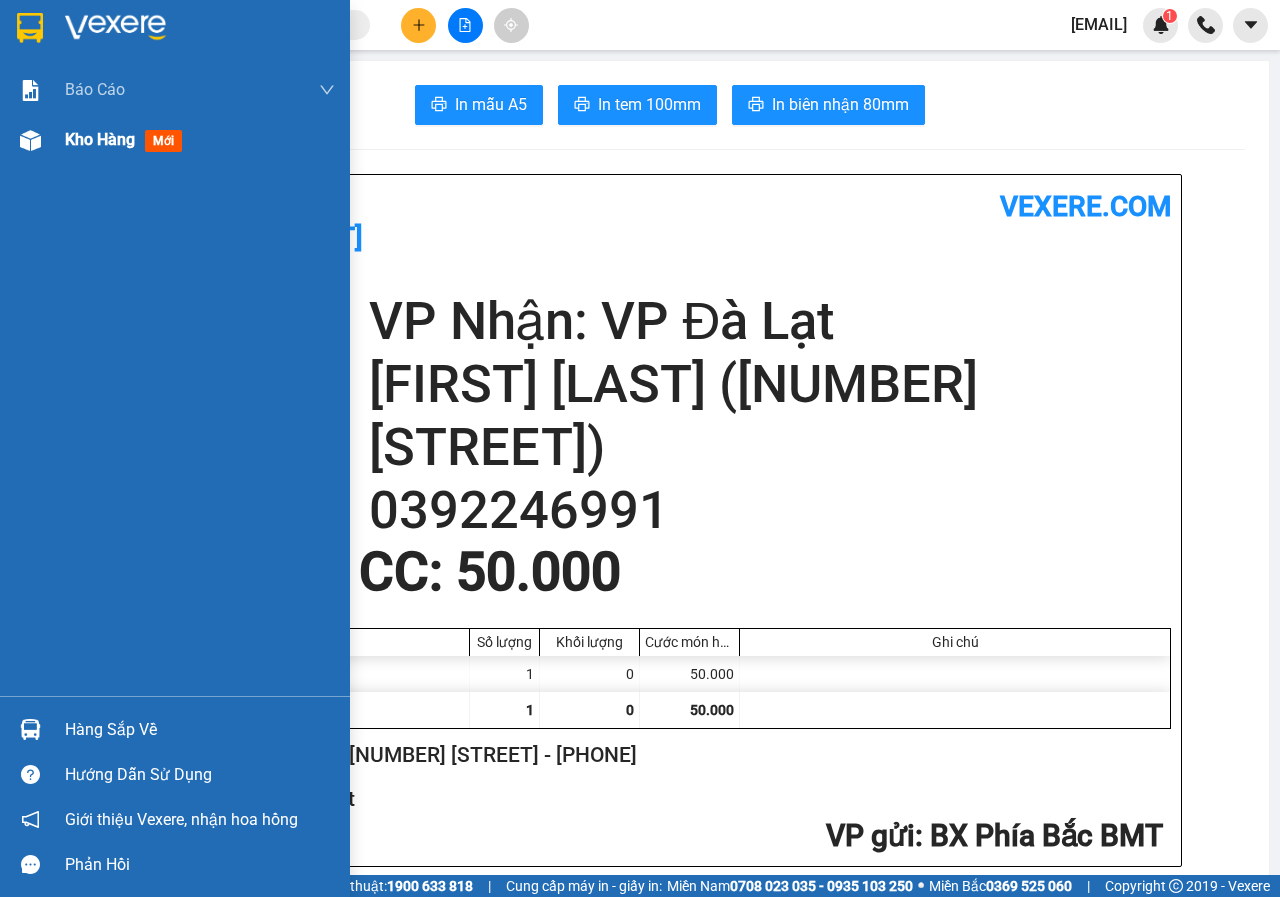 click on "Kho hàng mới" at bounding box center (175, 140) 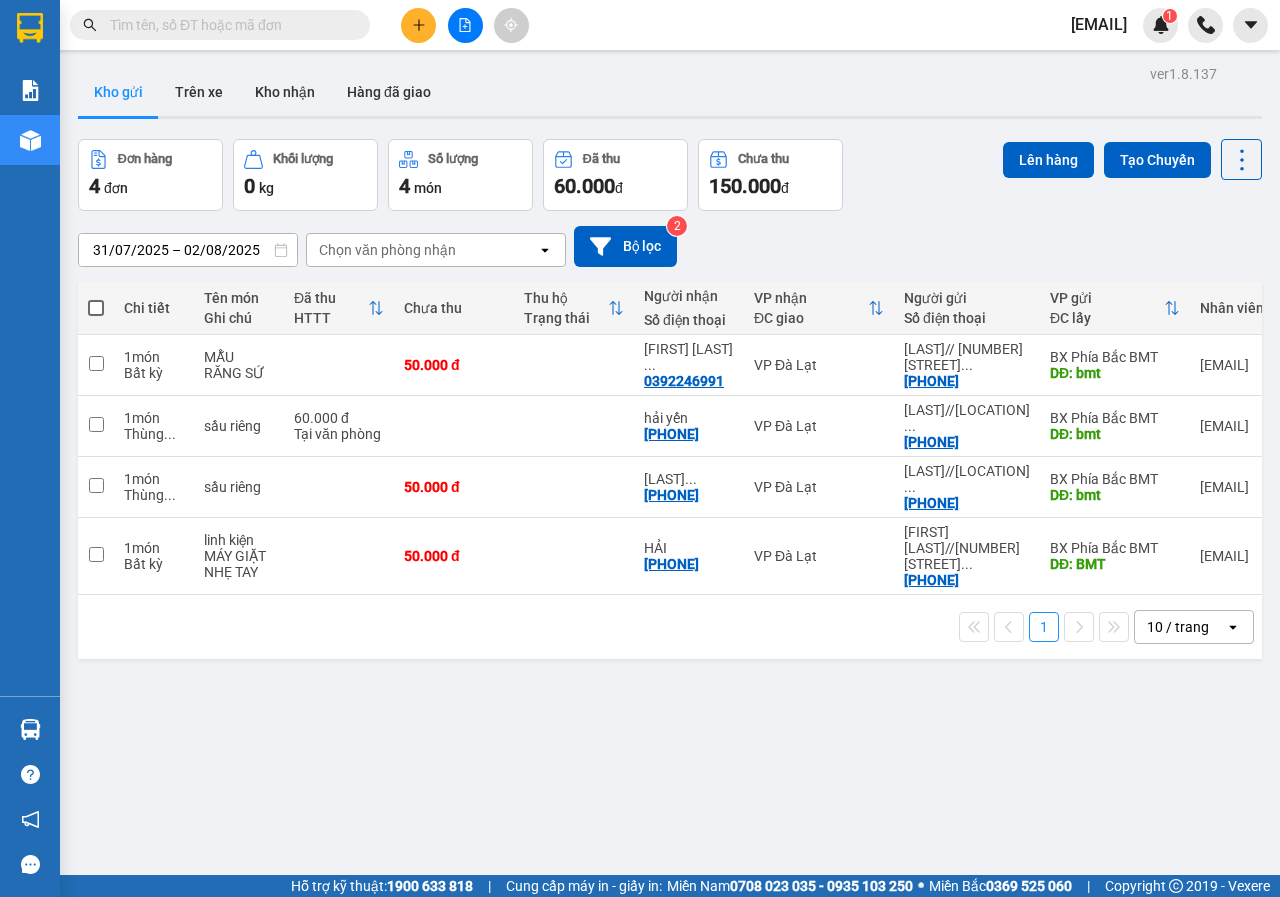 click at bounding box center [96, 308] 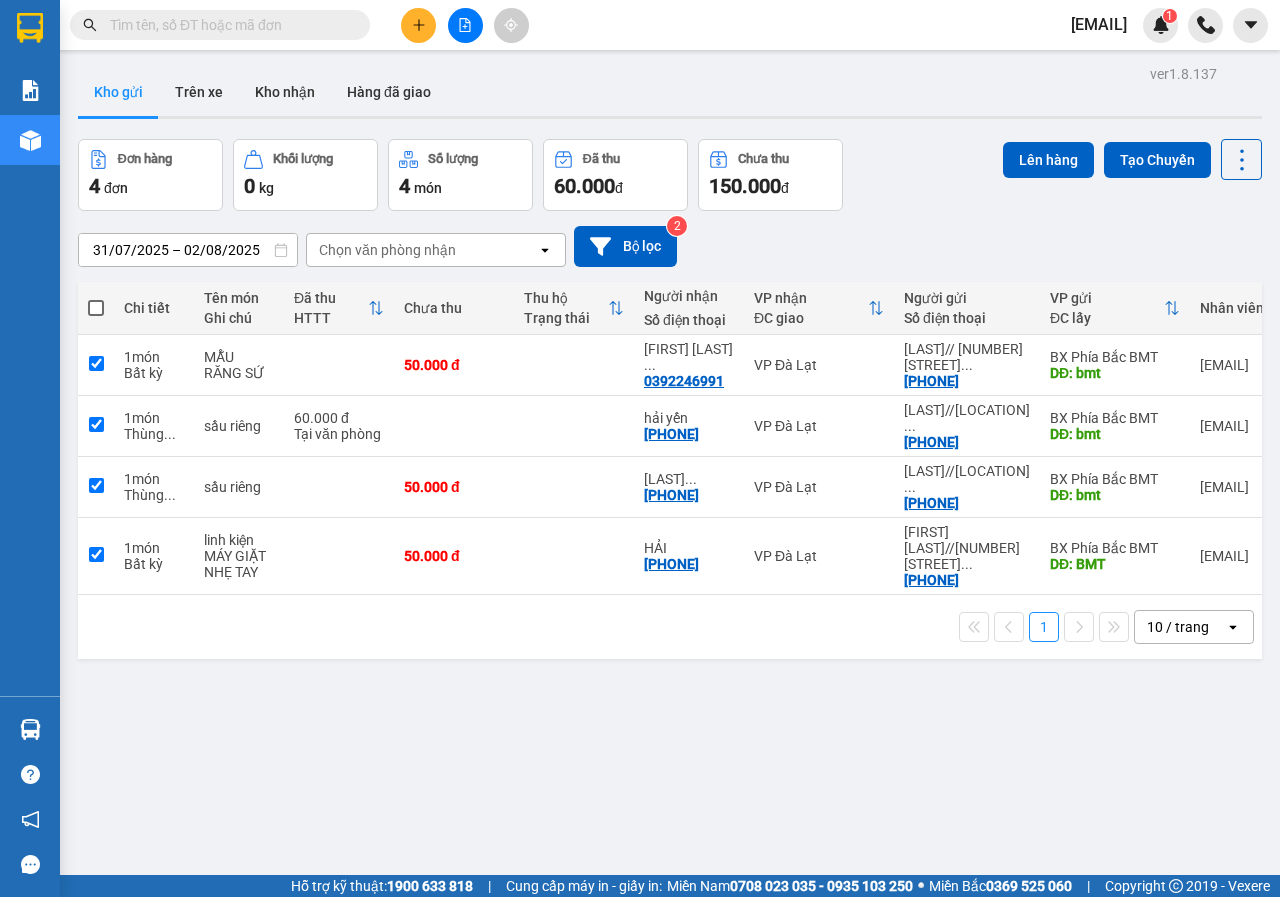 checkbox on "true" 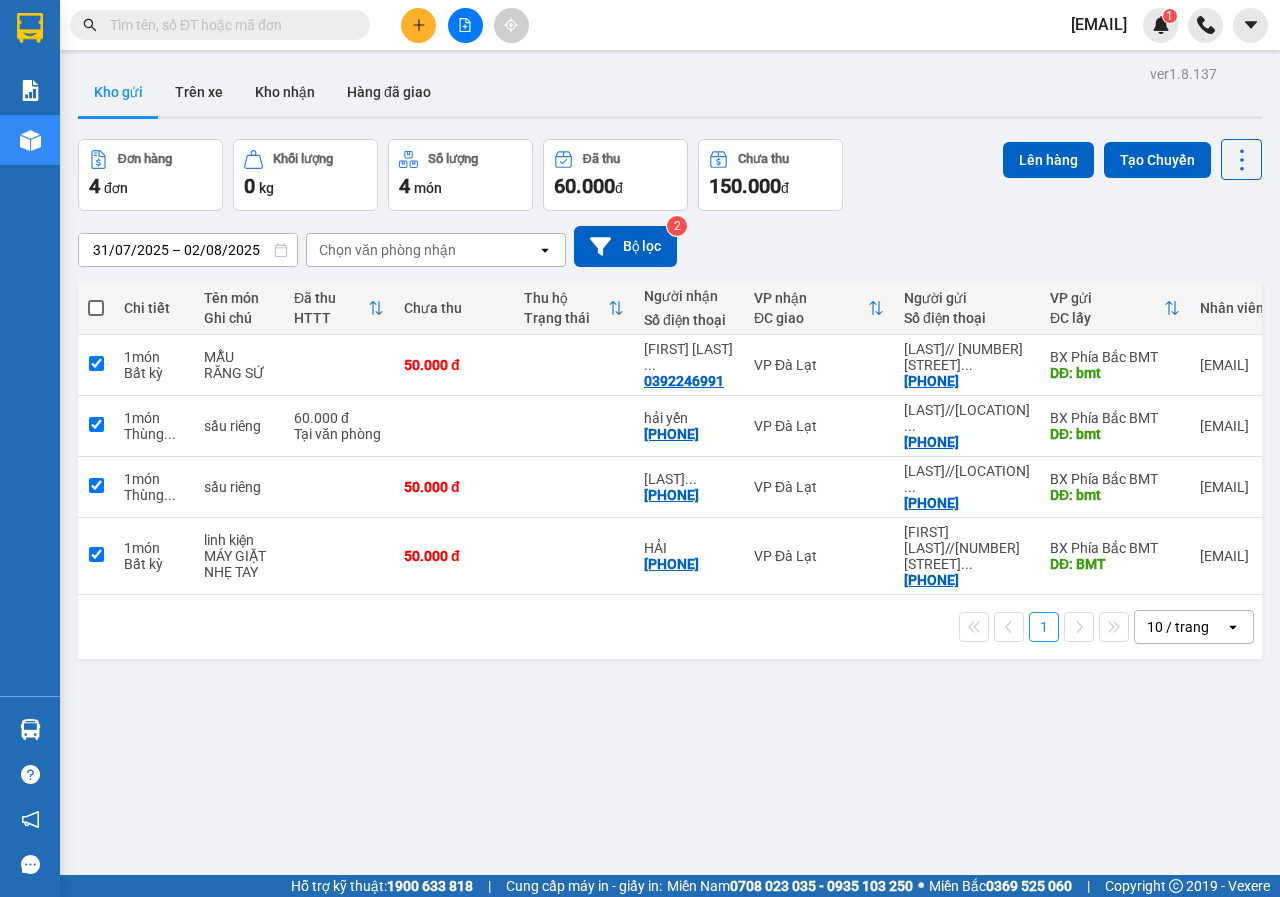checkbox on "true" 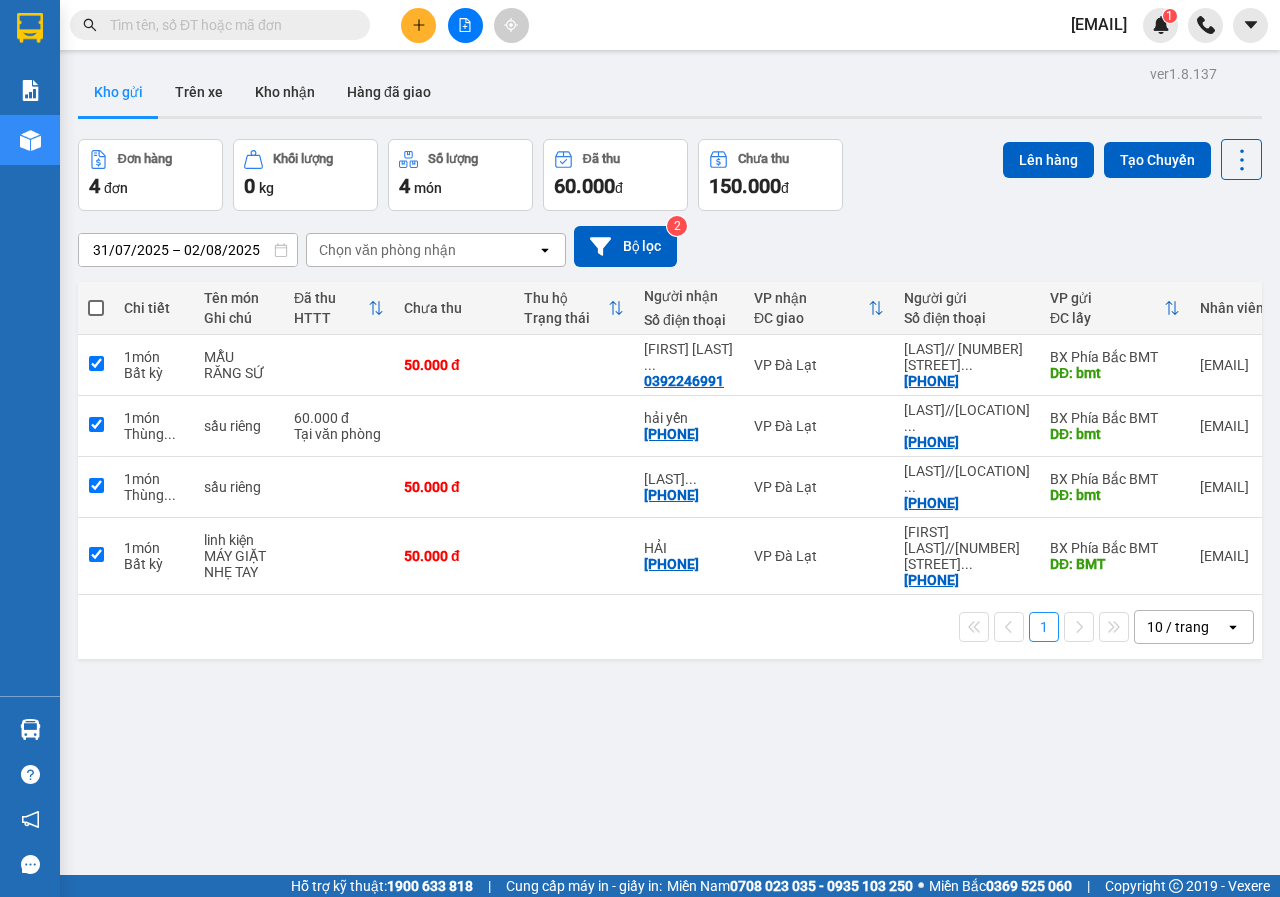 checkbox on "true" 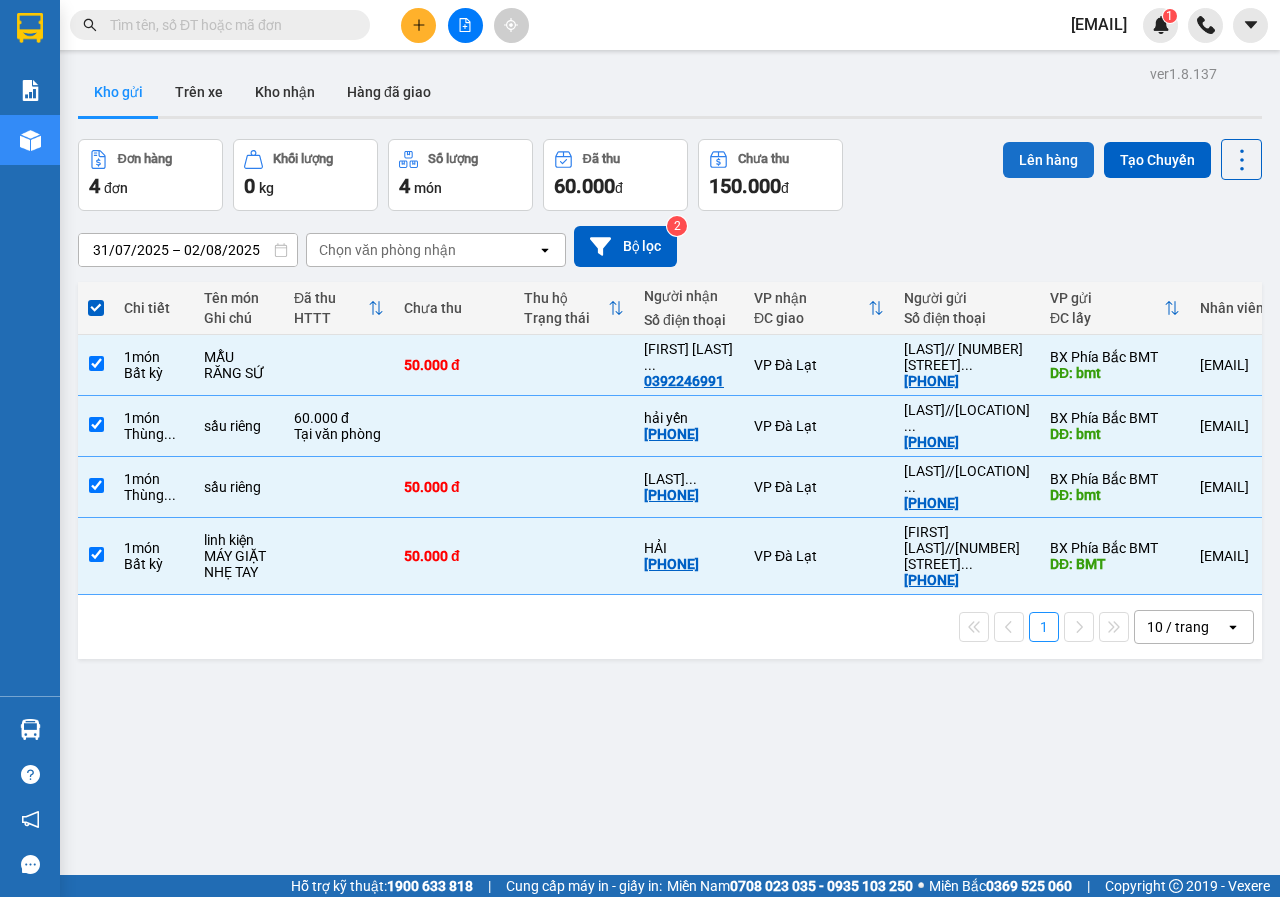 click on "Lên hàng" at bounding box center (1048, 160) 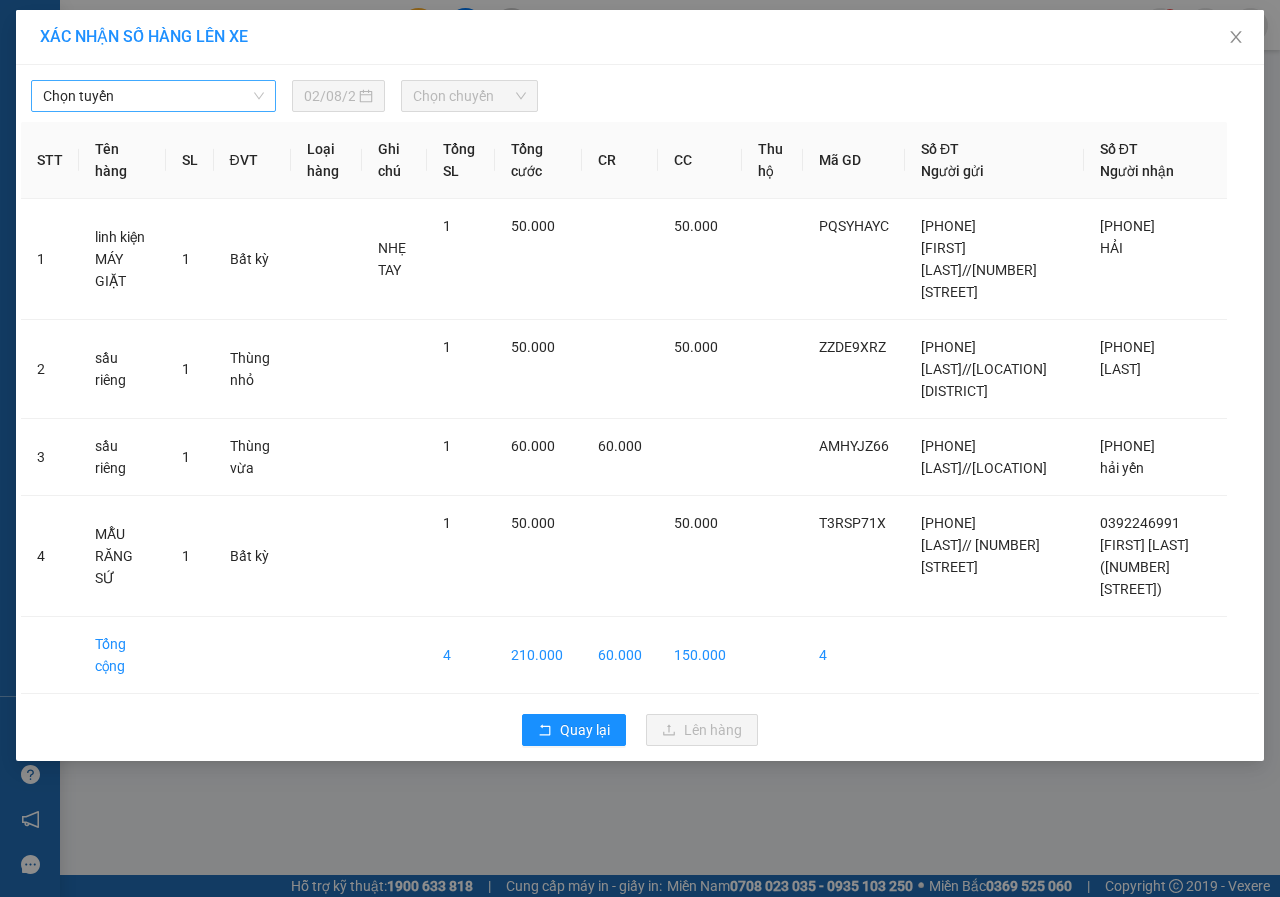 drag, startPoint x: 128, startPoint y: 90, endPoint x: 145, endPoint y: 108, distance: 24.758837 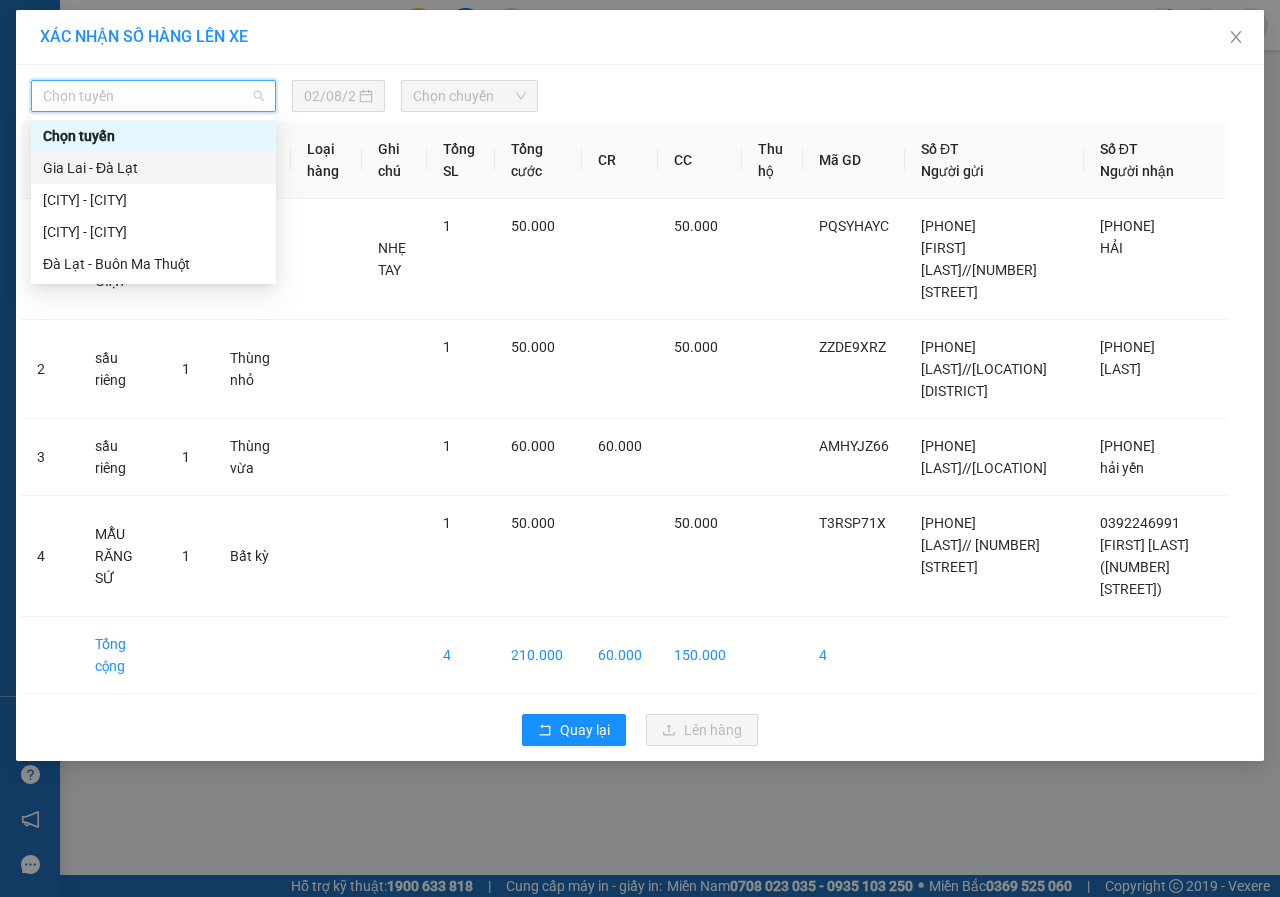 click on "Gia Lai - Đà Lạt" at bounding box center (153, 168) 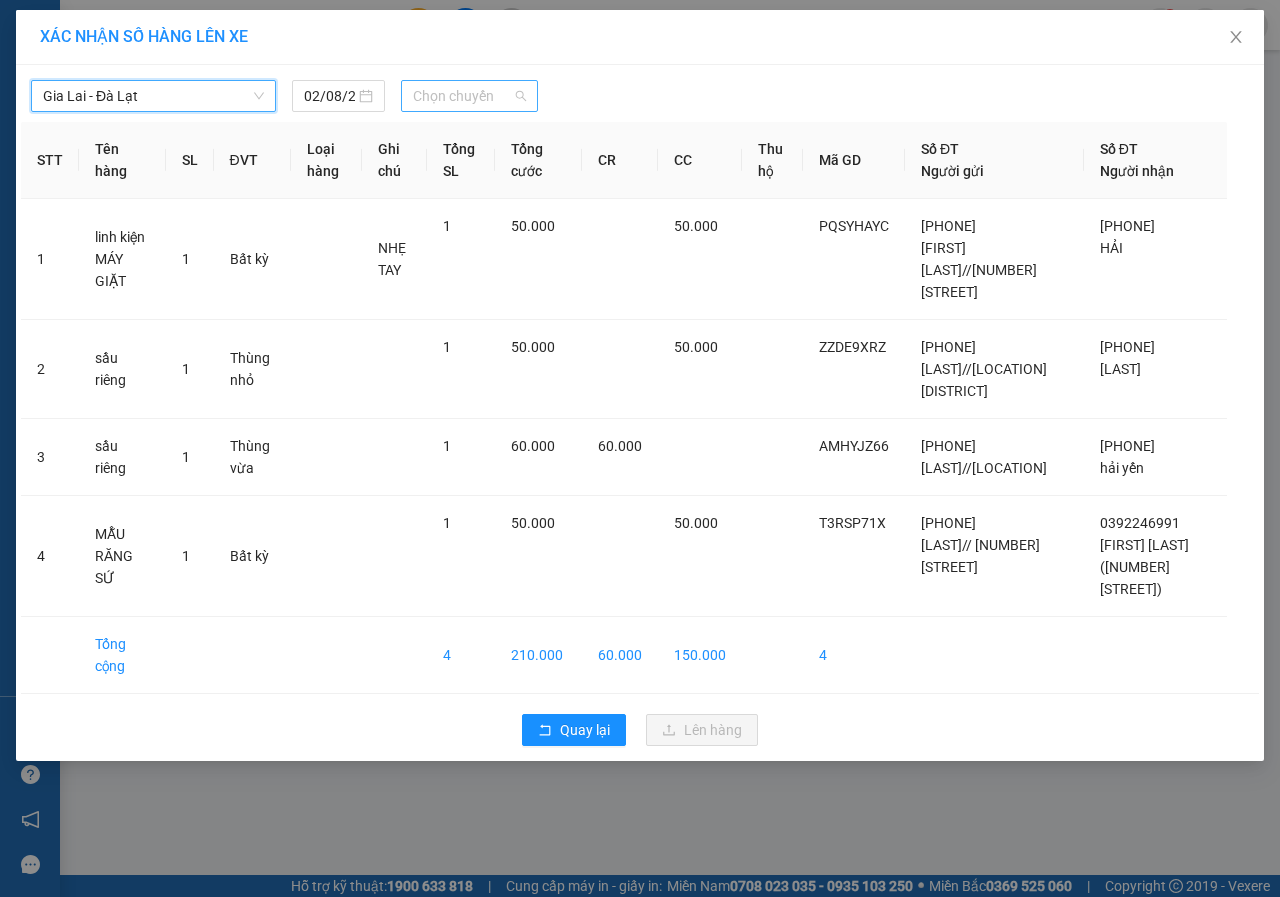 drag, startPoint x: 458, startPoint y: 96, endPoint x: 510, endPoint y: 213, distance: 128.03516 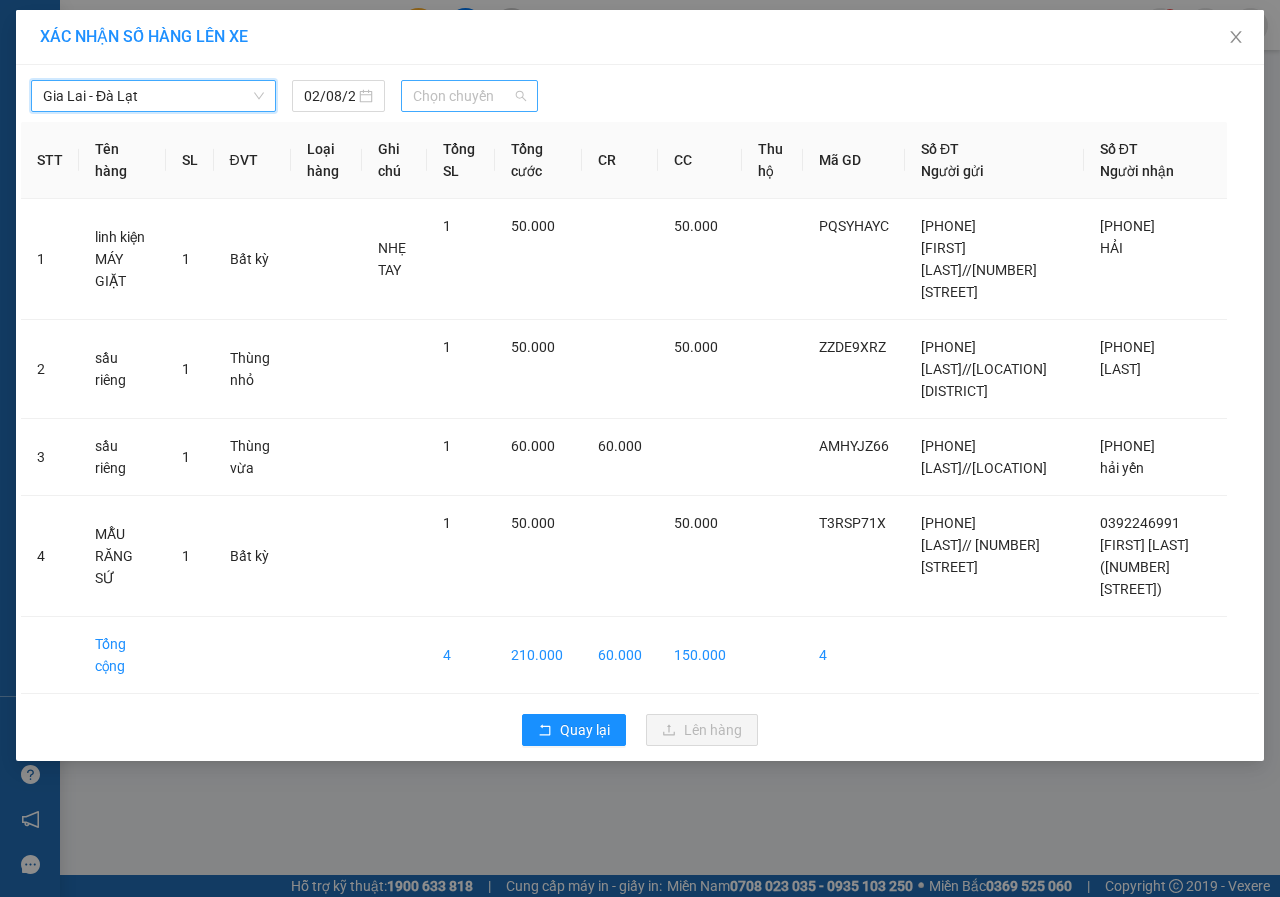 click on "Chọn chuyến" at bounding box center (469, 96) 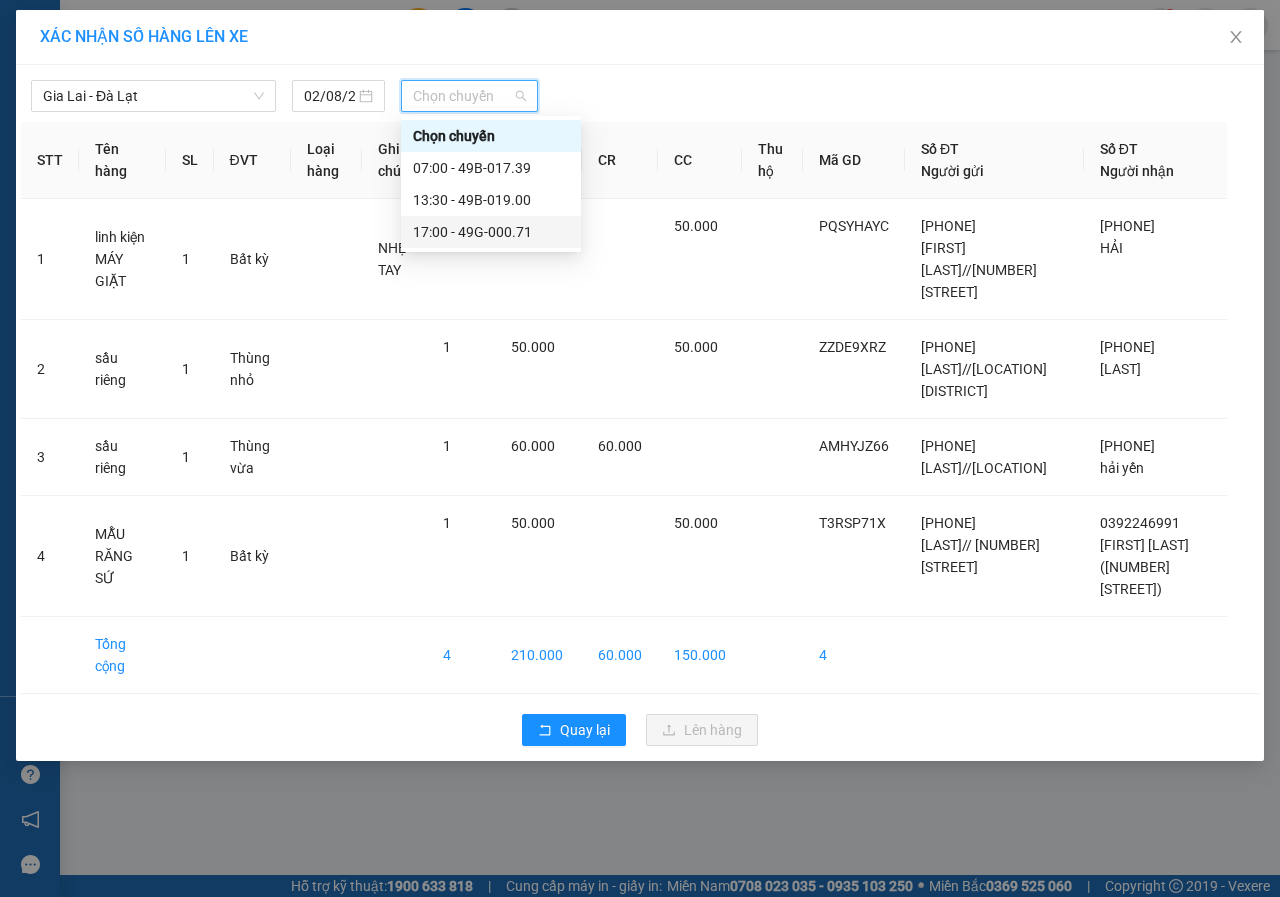 click on "[TIME] - [NUMBER]" at bounding box center (491, 232) 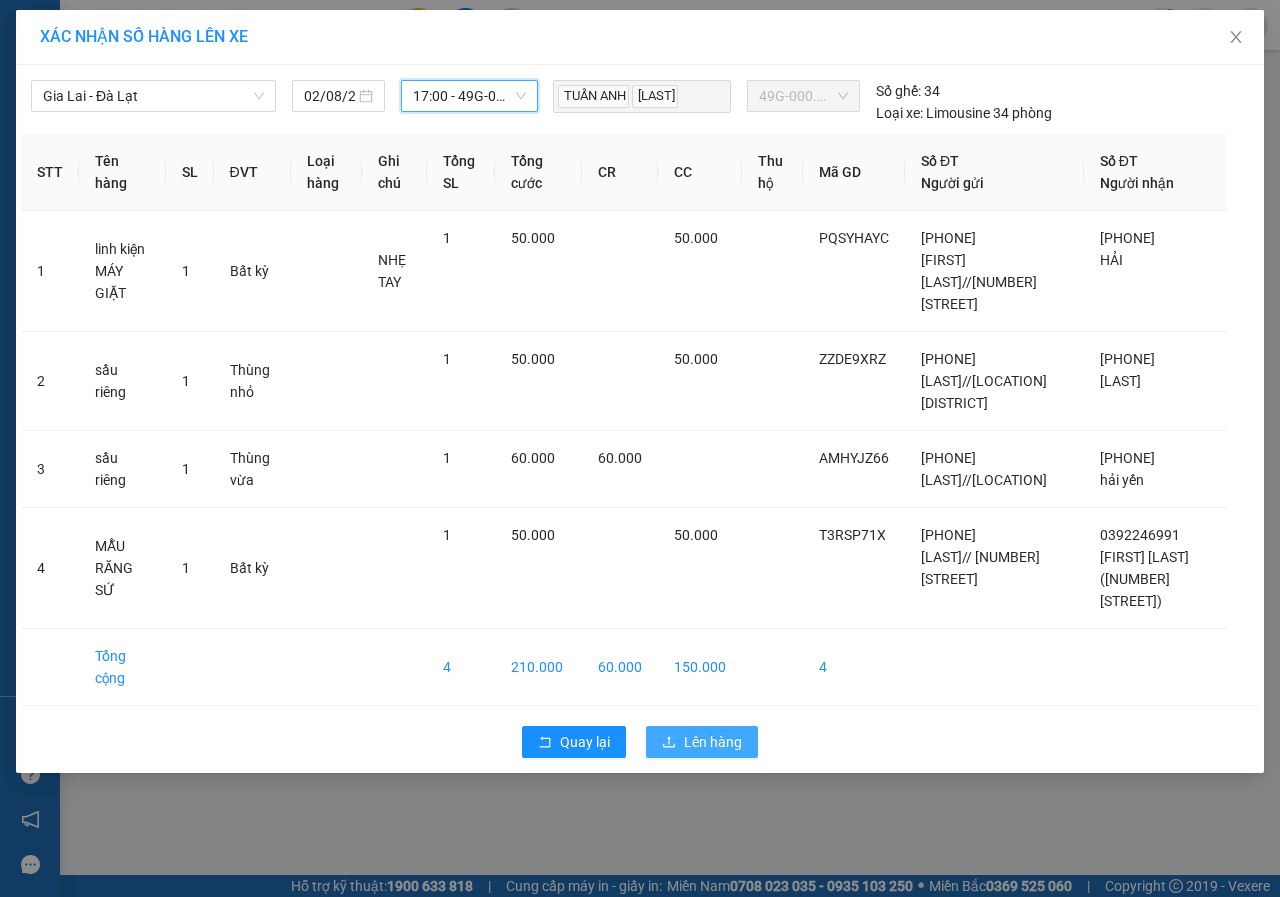 click on "Lên hàng" at bounding box center [713, 742] 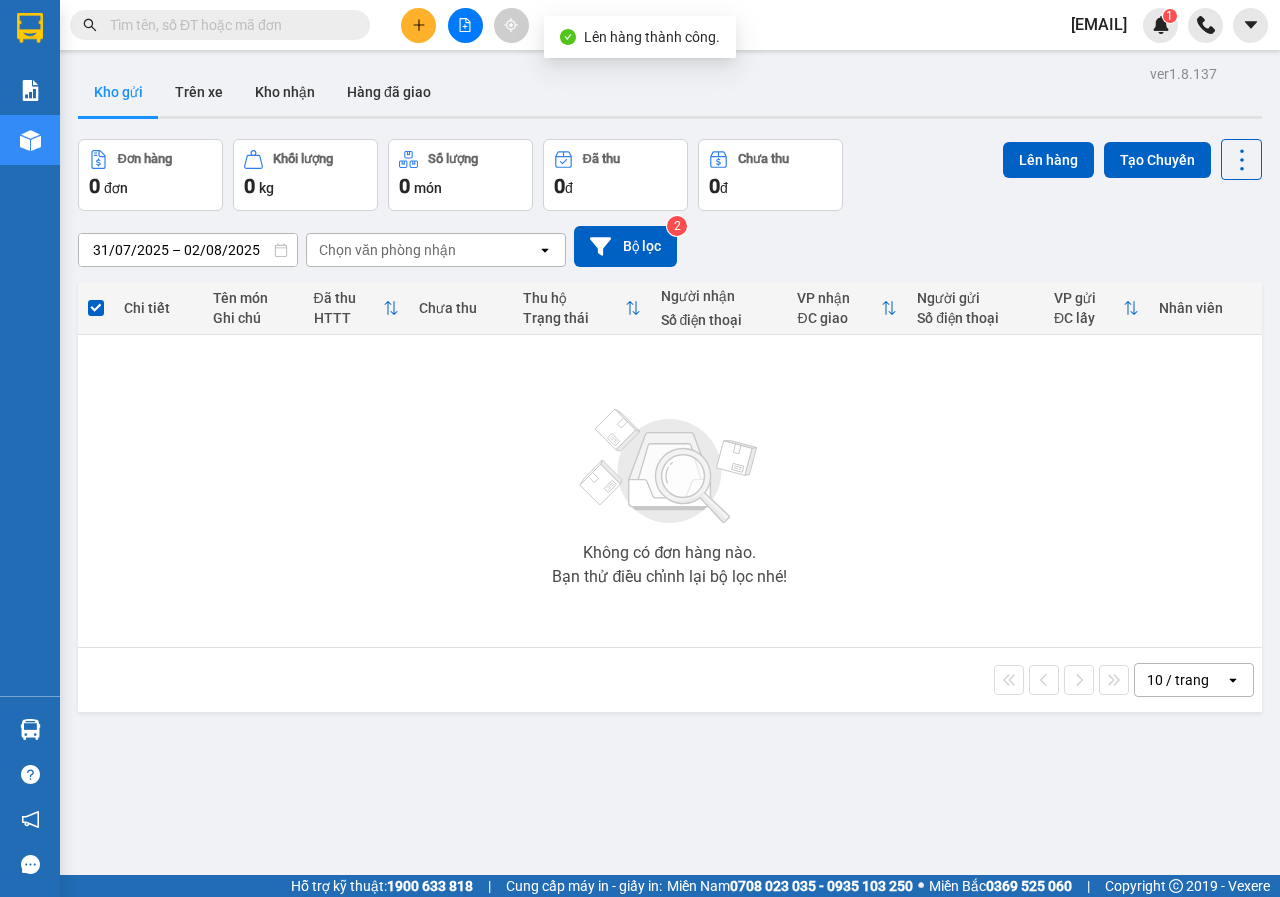 click on "[EMAIL] [LAST] [NUMBER]" at bounding box center [1116, 25] 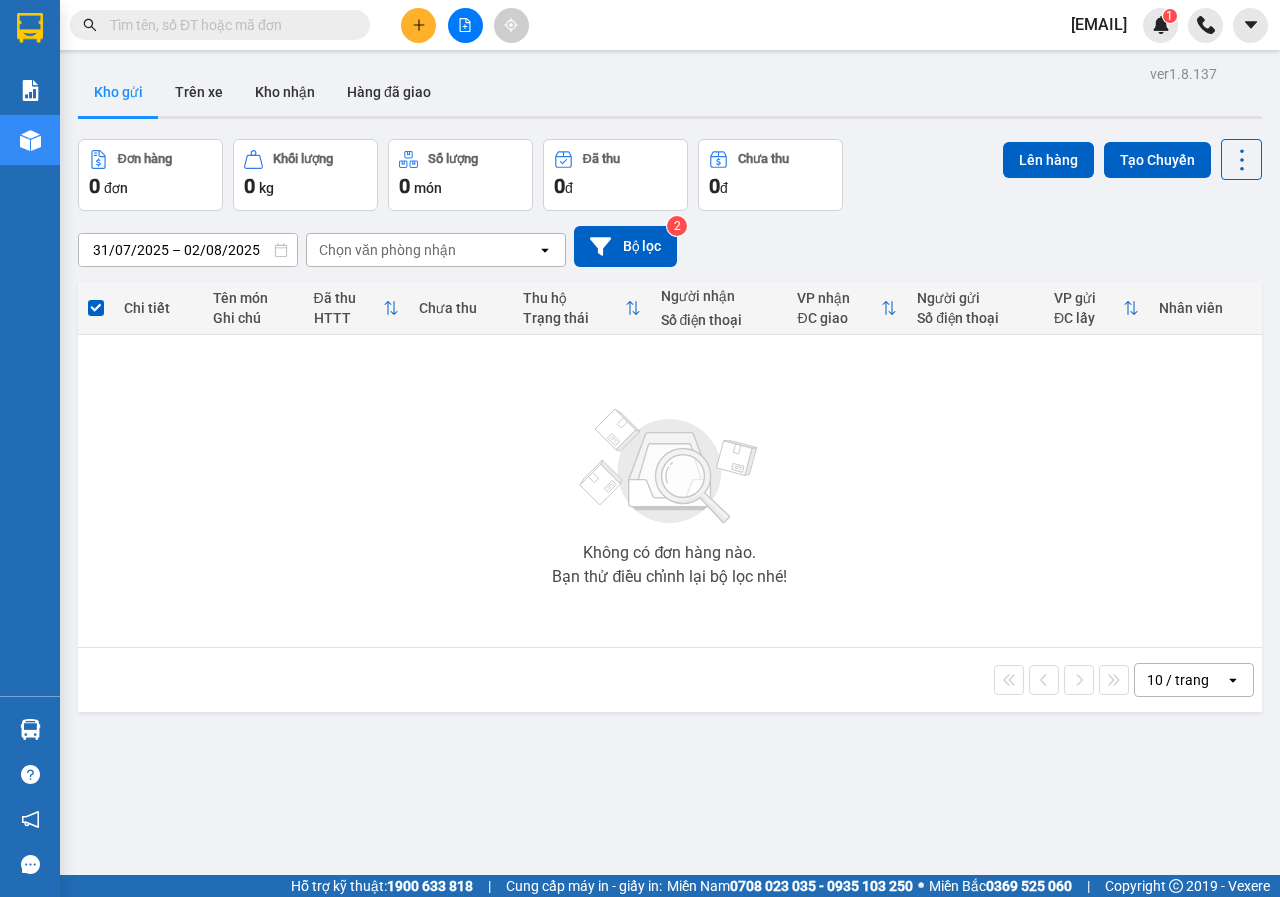 drag, startPoint x: 1097, startPoint y: 30, endPoint x: 1098, endPoint y: 44, distance: 14.035668 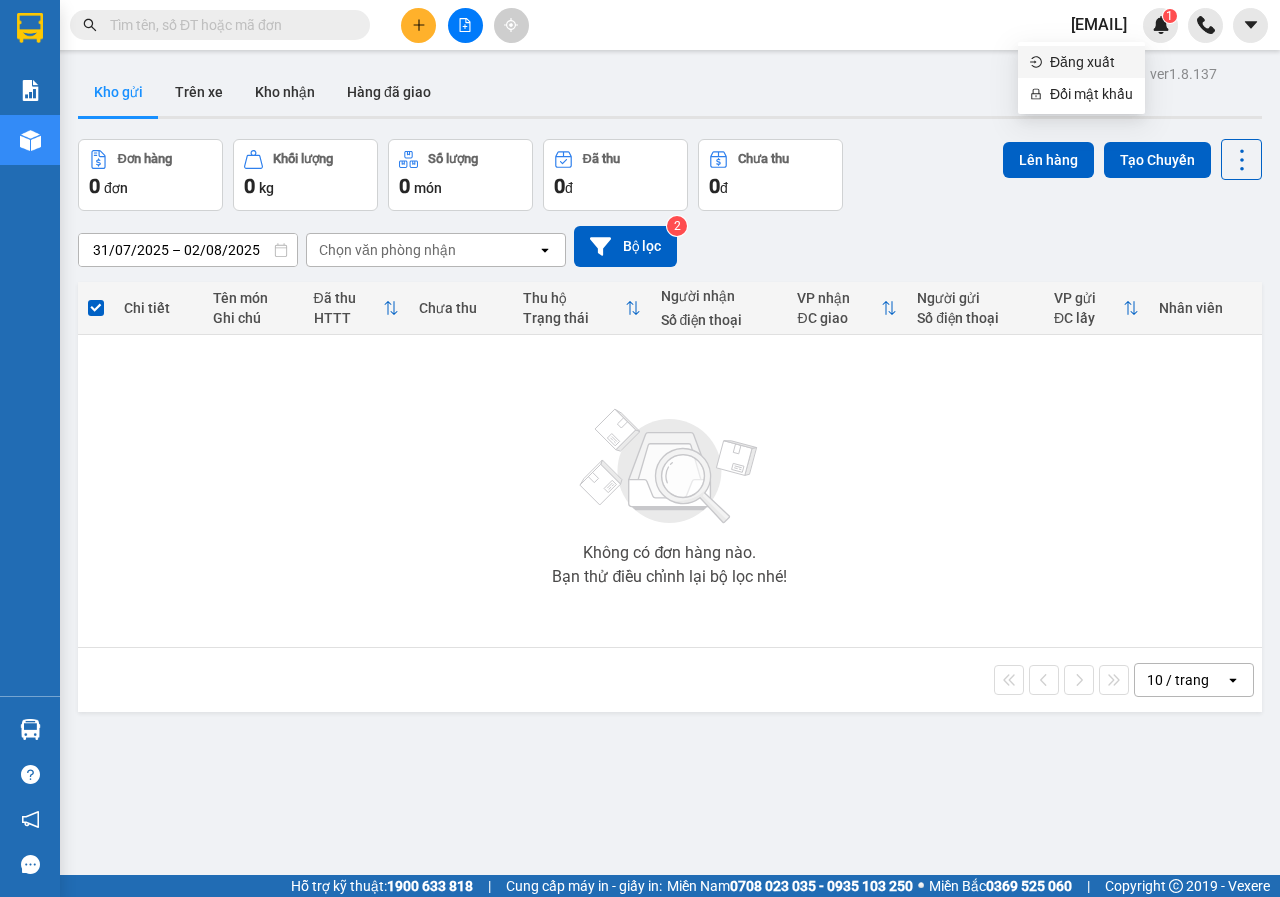 click on "Đăng xuất" at bounding box center (1091, 62) 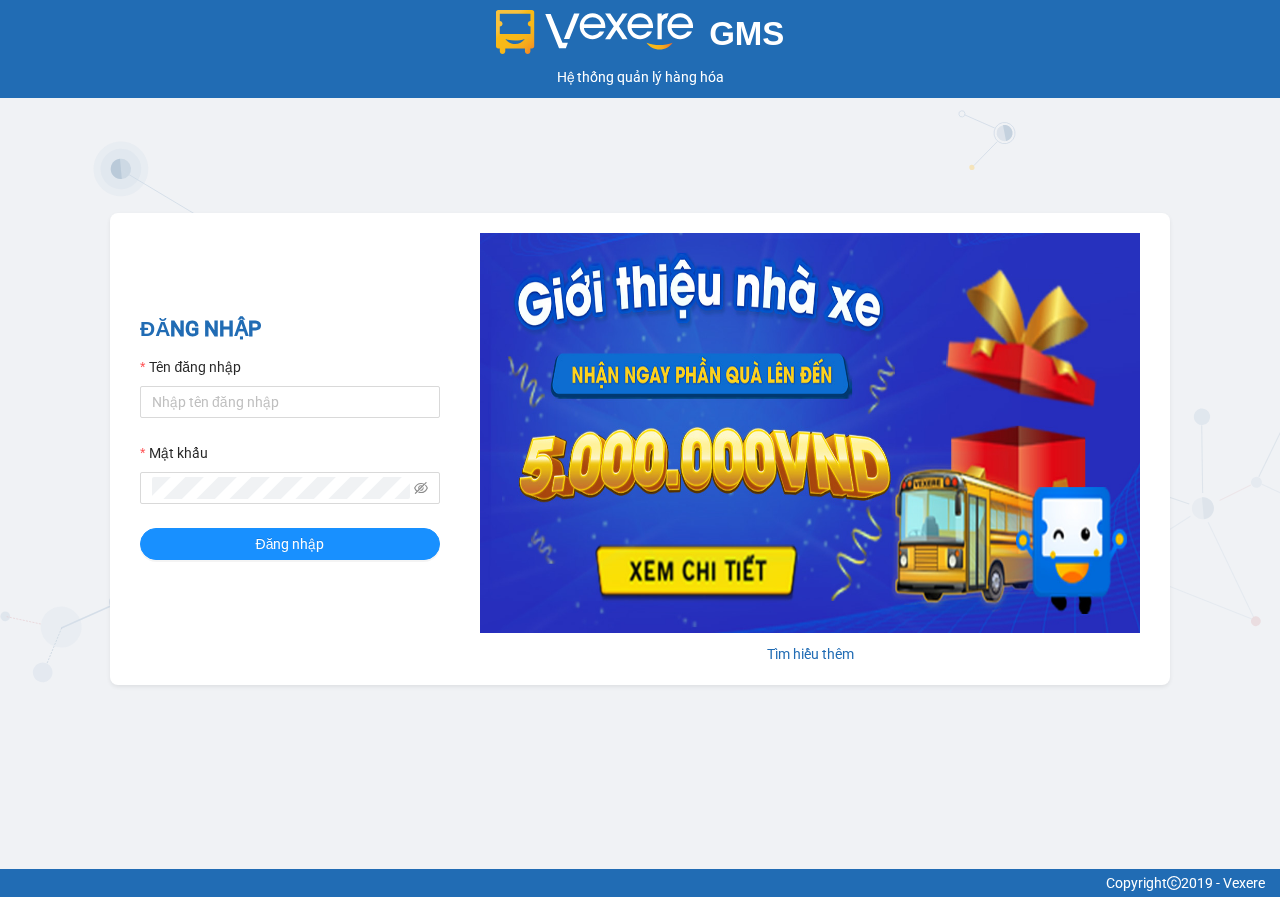 scroll, scrollTop: 0, scrollLeft: 0, axis: both 